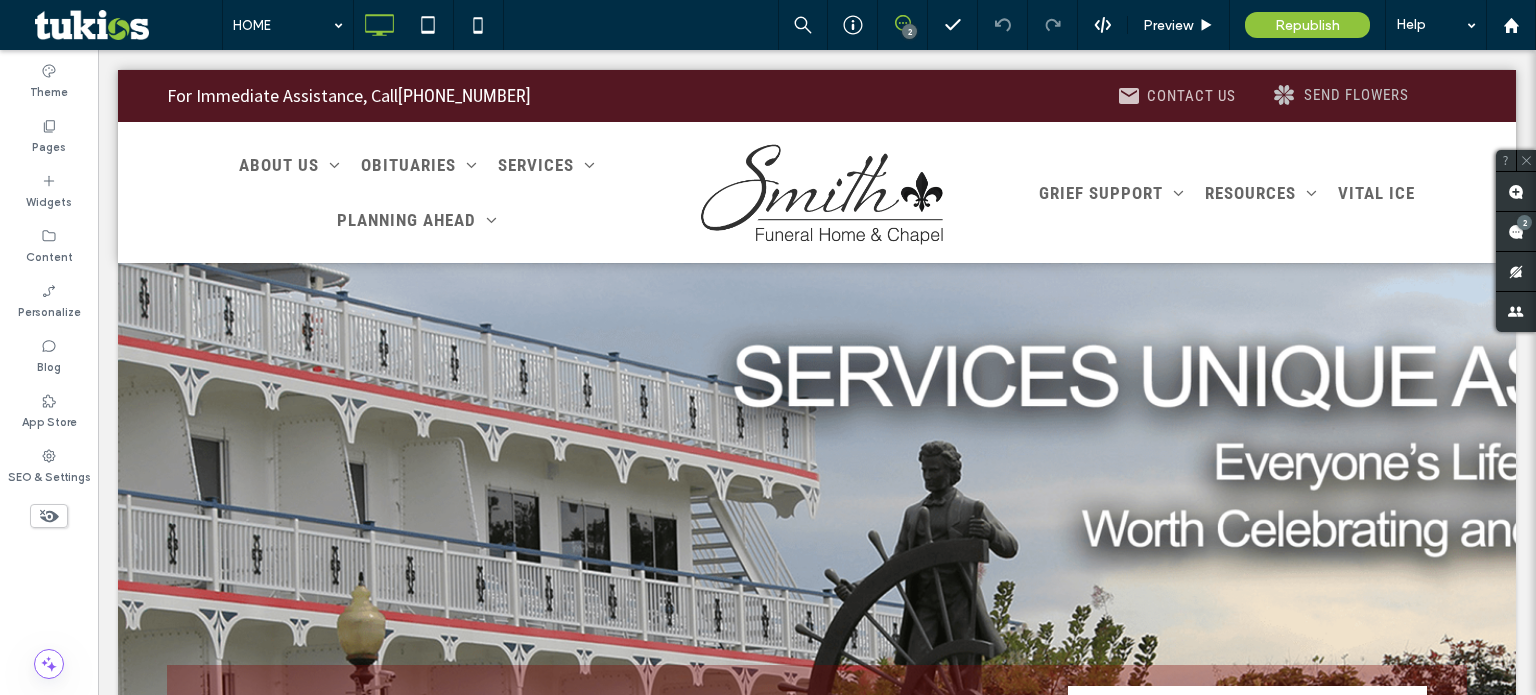 scroll, scrollTop: 0, scrollLeft: 0, axis: both 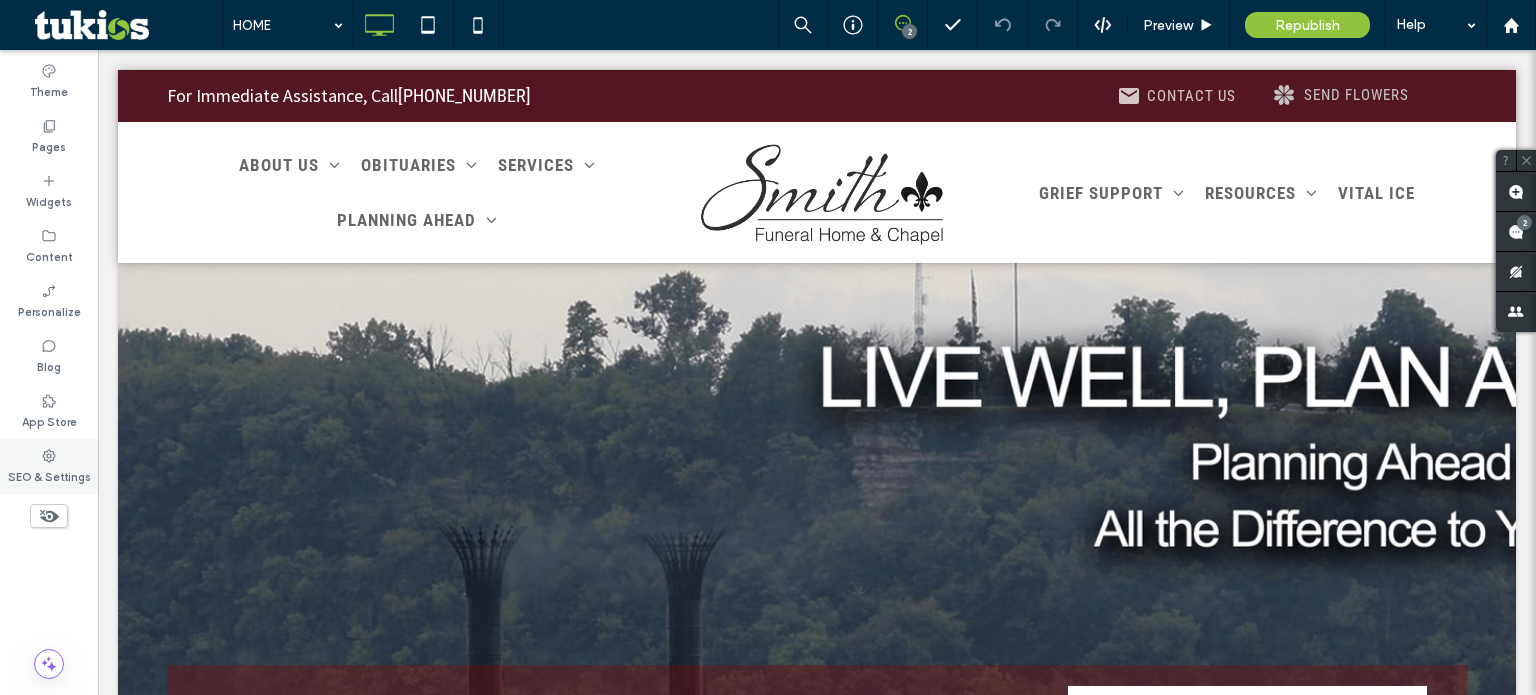 click on "SEO & Settings" at bounding box center [49, 475] 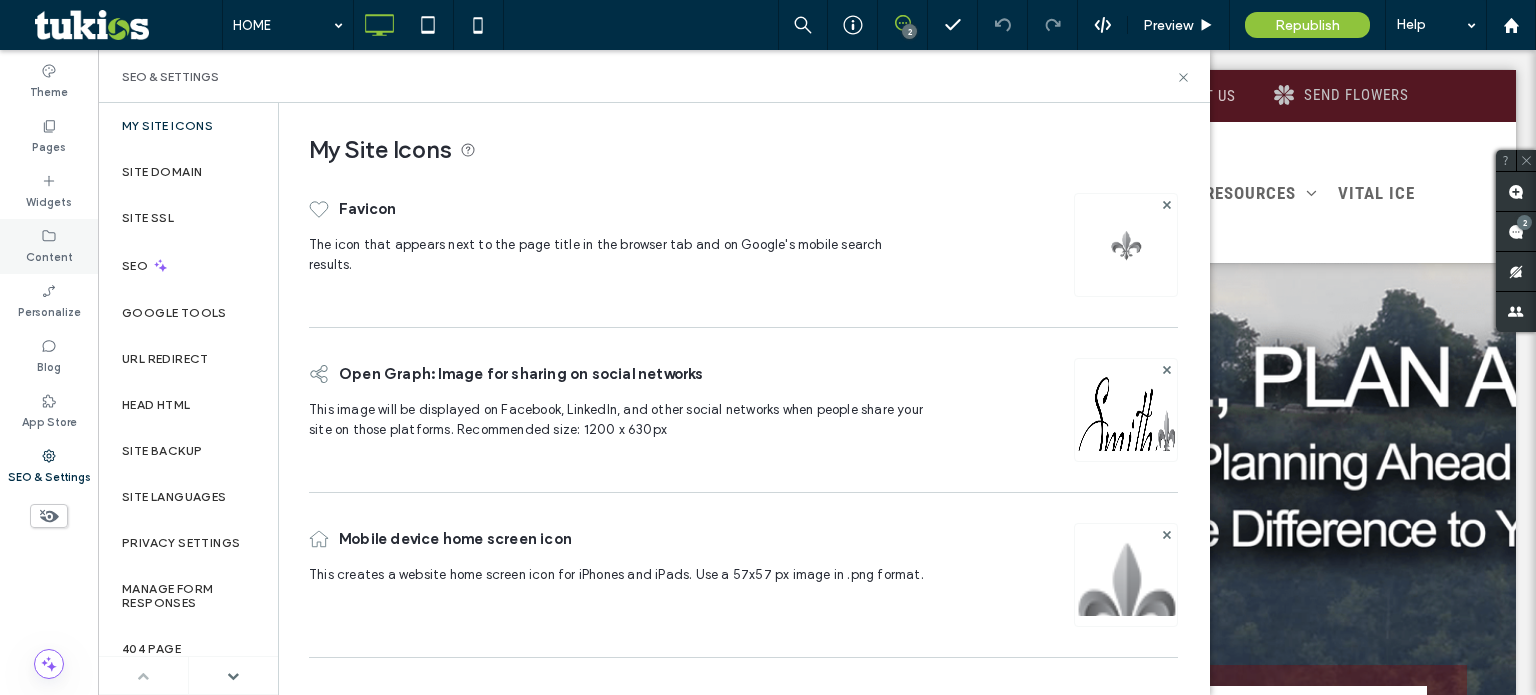 click on "Content" at bounding box center (49, 246) 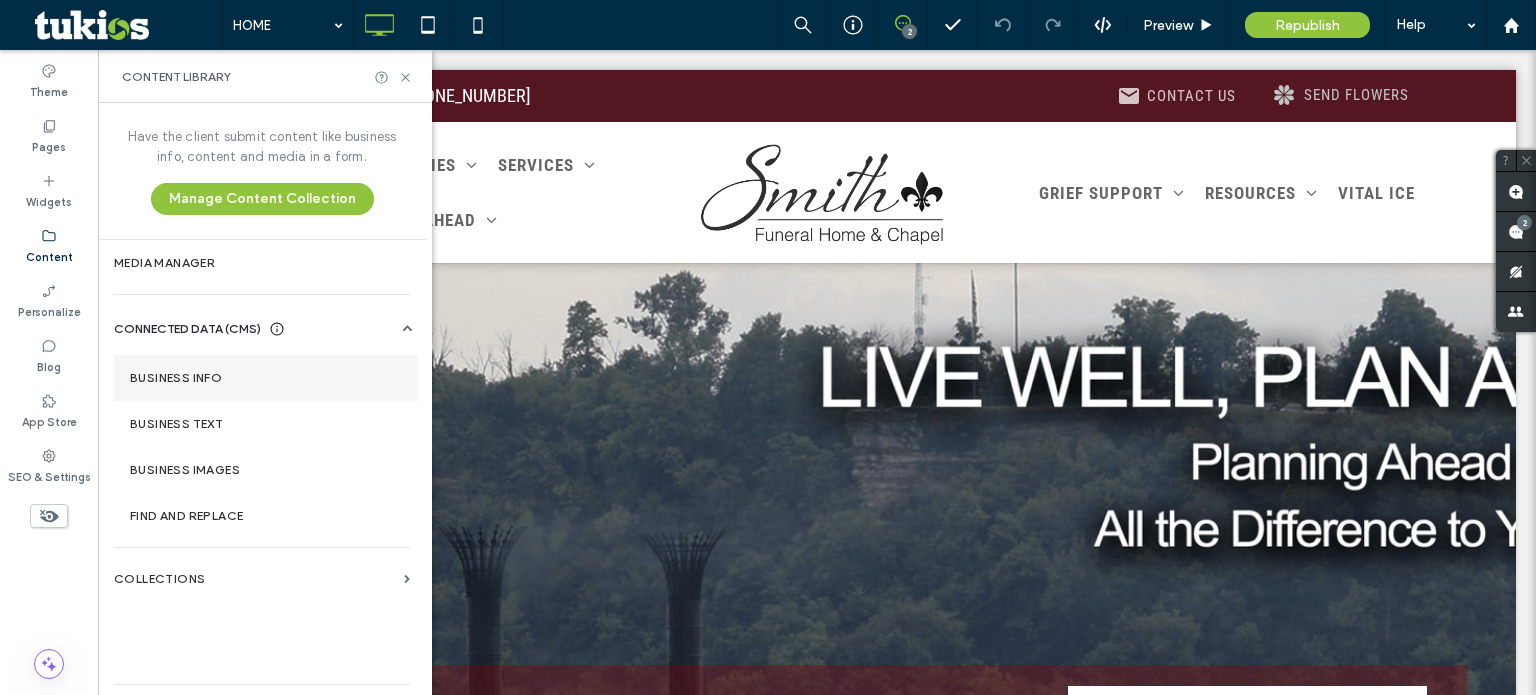 click on "Business Info" at bounding box center [266, 378] 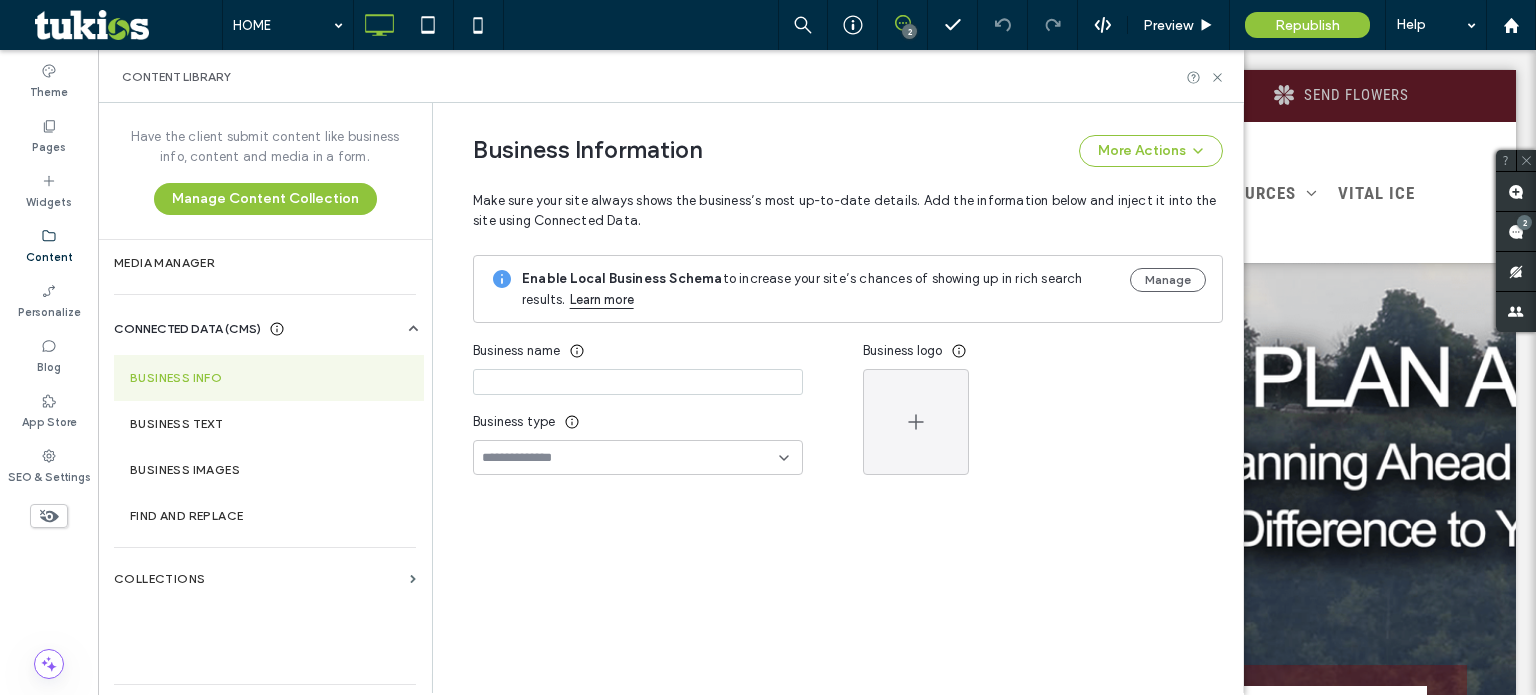 type on "**********" 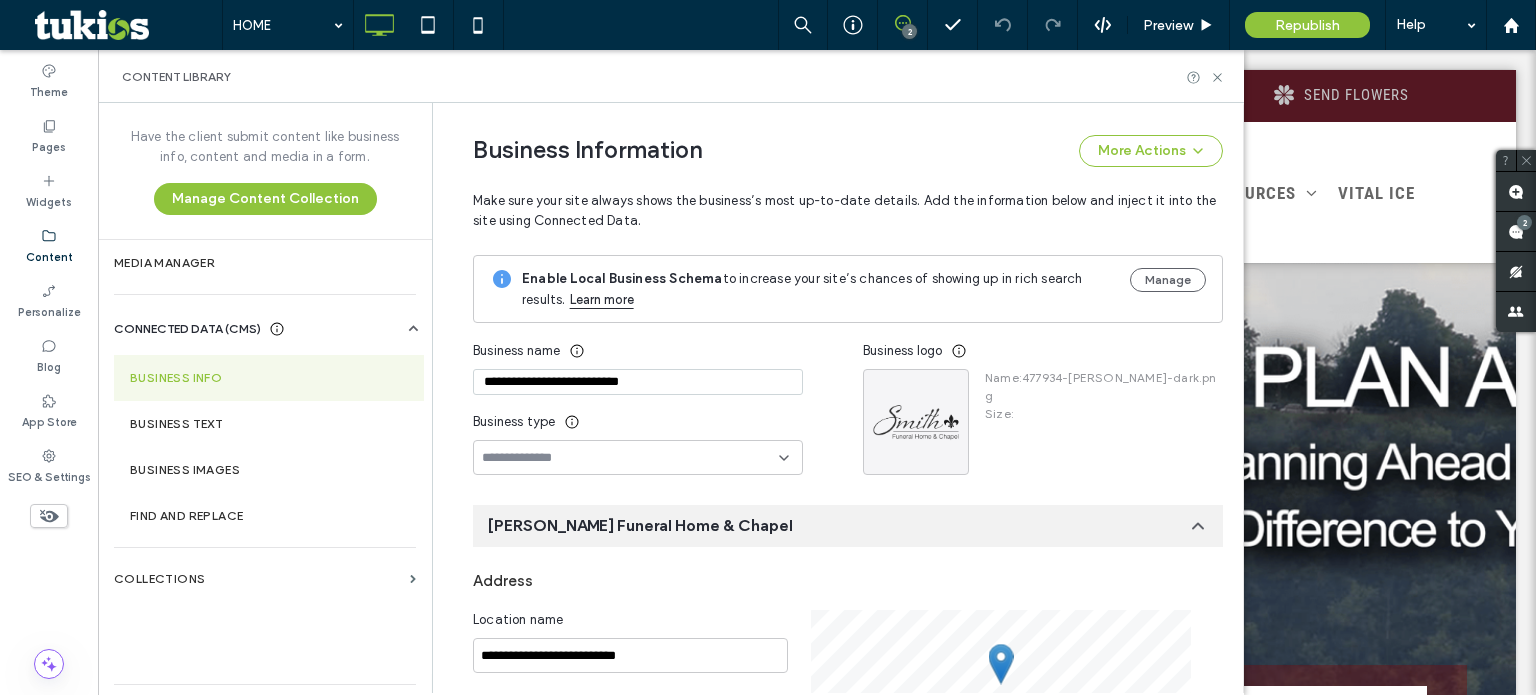 scroll, scrollTop: 288, scrollLeft: 0, axis: vertical 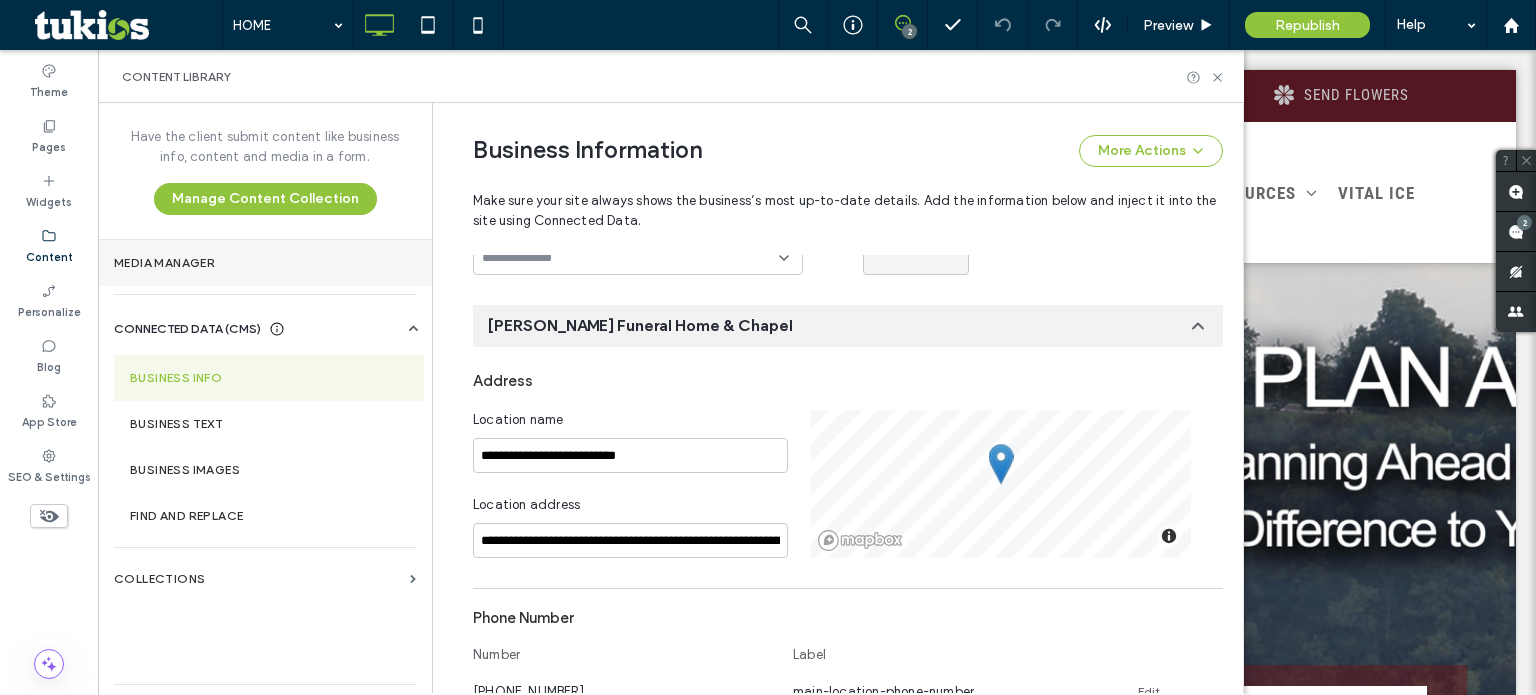 click on "Media Manager" at bounding box center [265, 263] 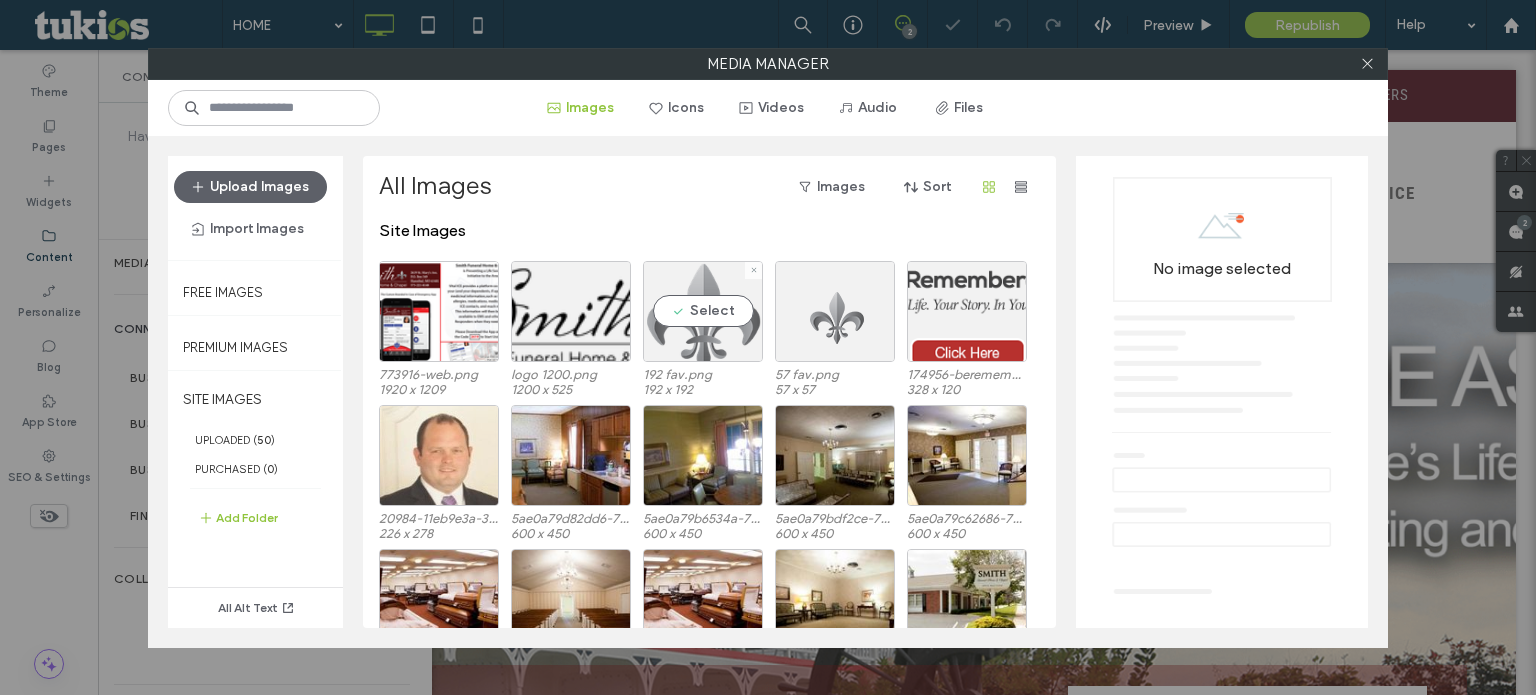 scroll, scrollTop: 0, scrollLeft: 0, axis: both 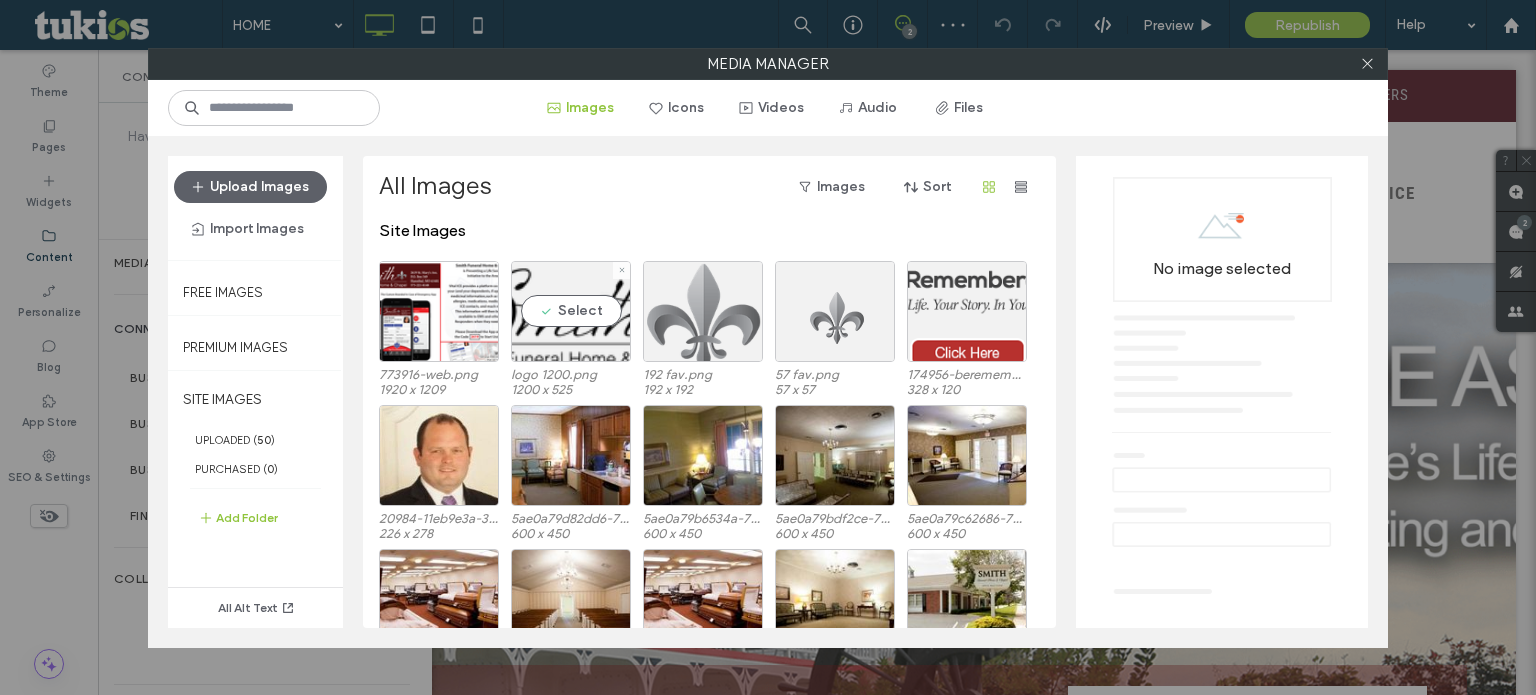 click on "Select logo 1200.png 1200 x 525" at bounding box center [571, 328] 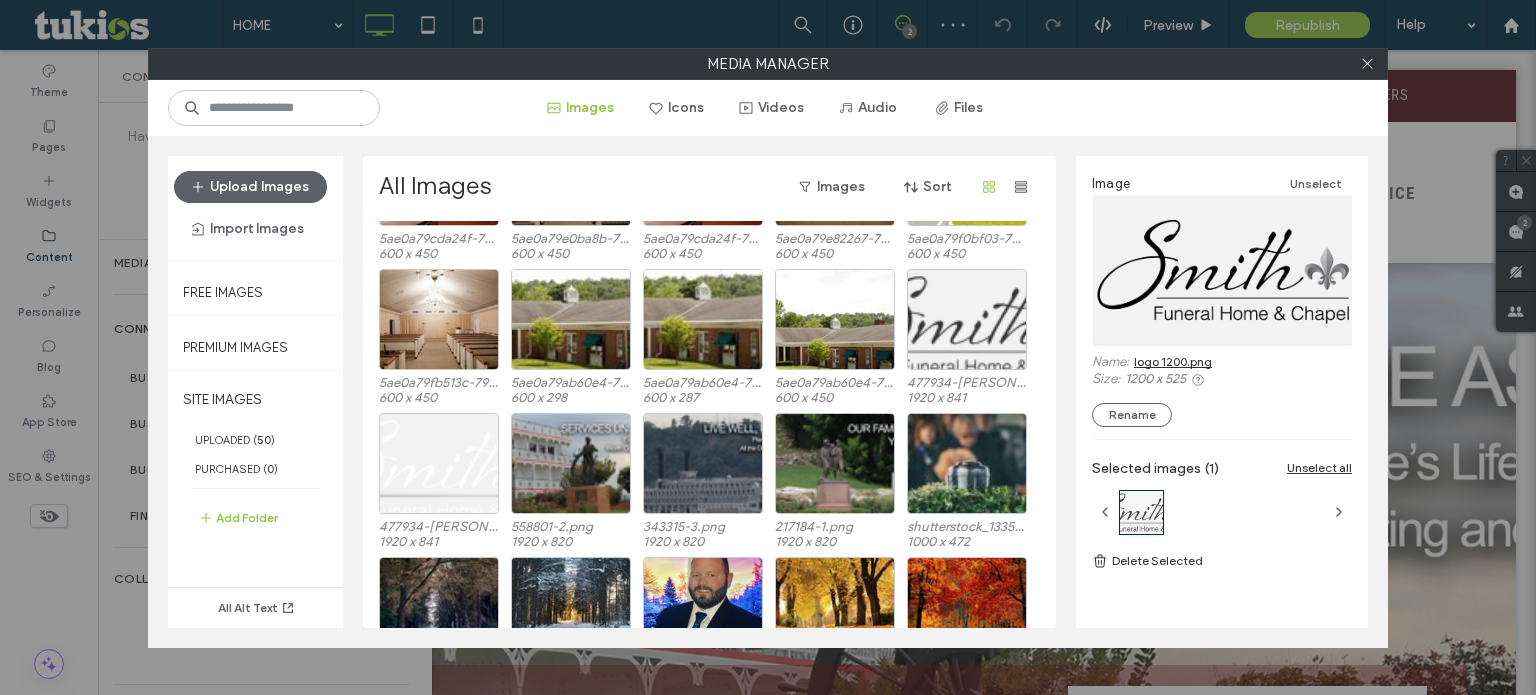 scroll, scrollTop: 428, scrollLeft: 0, axis: vertical 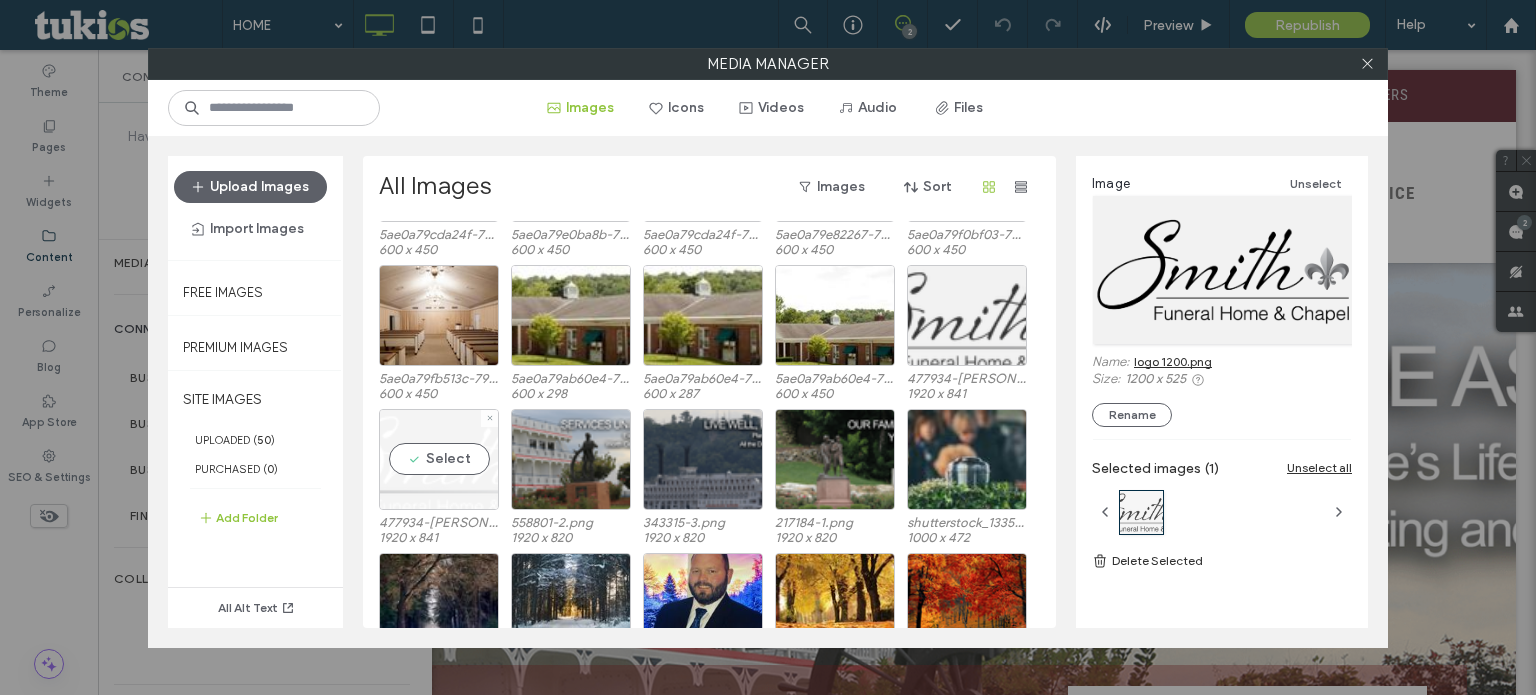click on "Select" at bounding box center [439, 459] 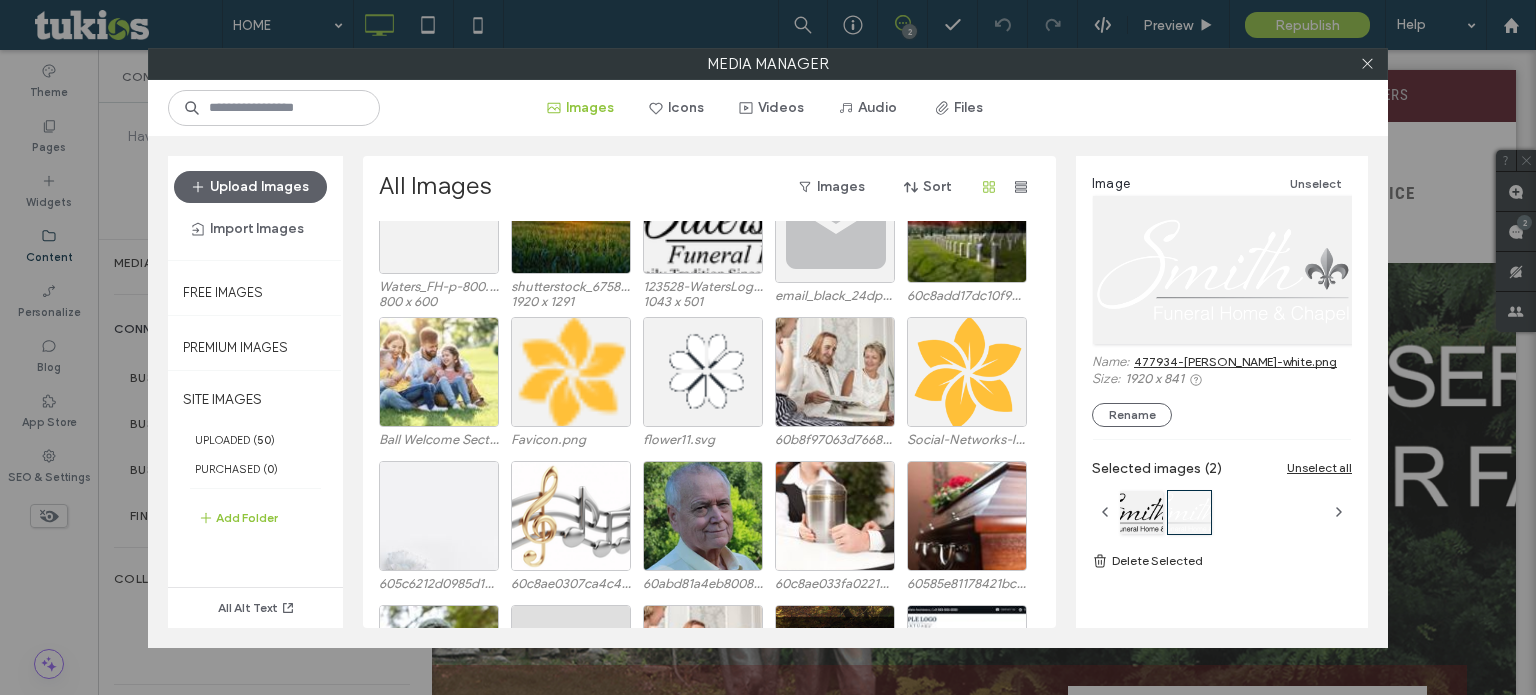 scroll, scrollTop: 1648, scrollLeft: 0, axis: vertical 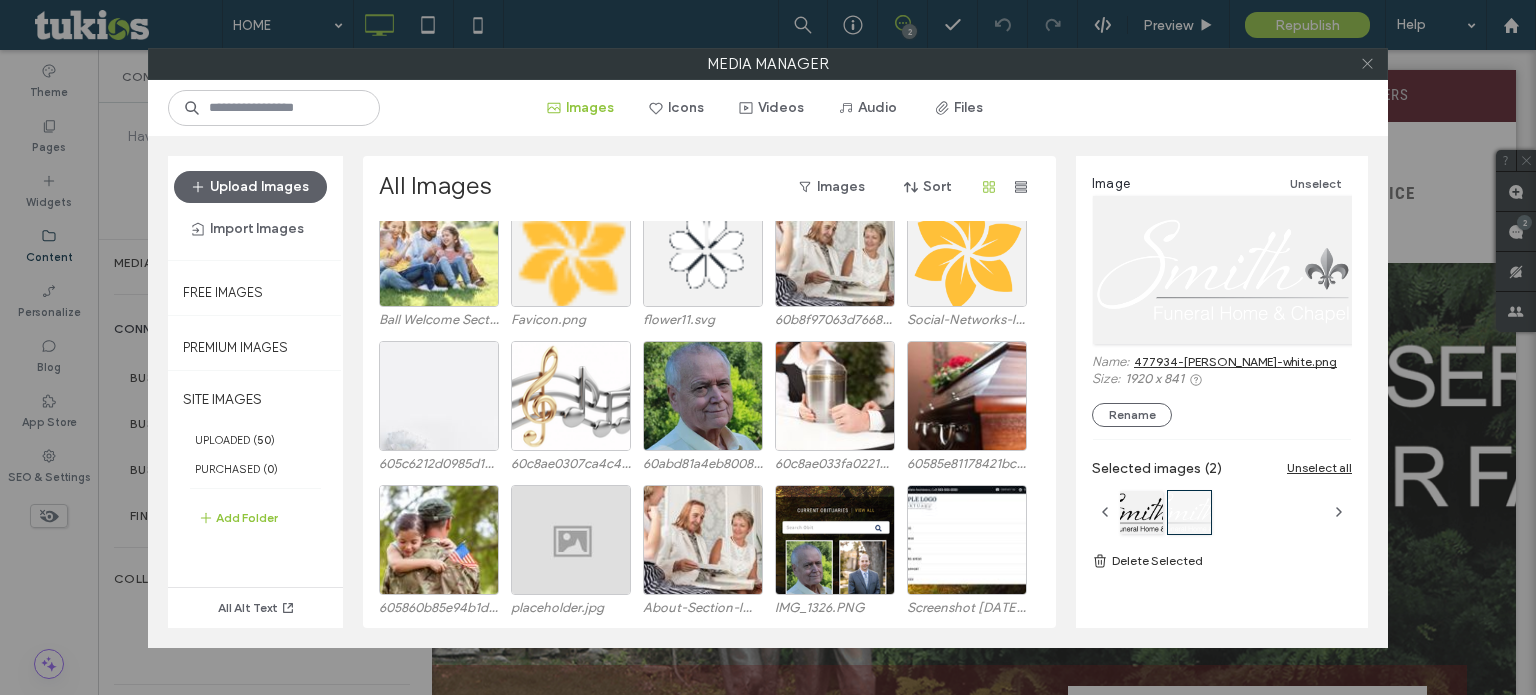 click 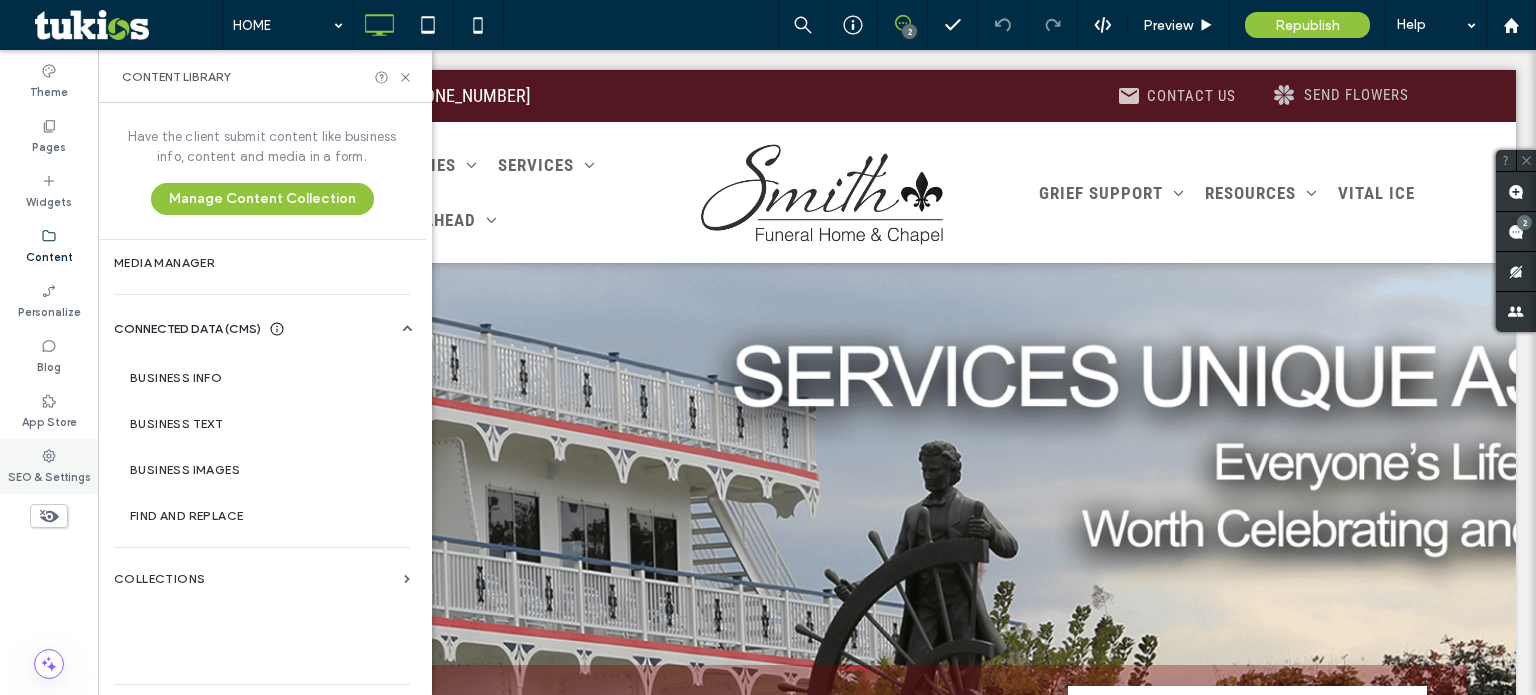 click on "SEO & Settings" at bounding box center (49, 475) 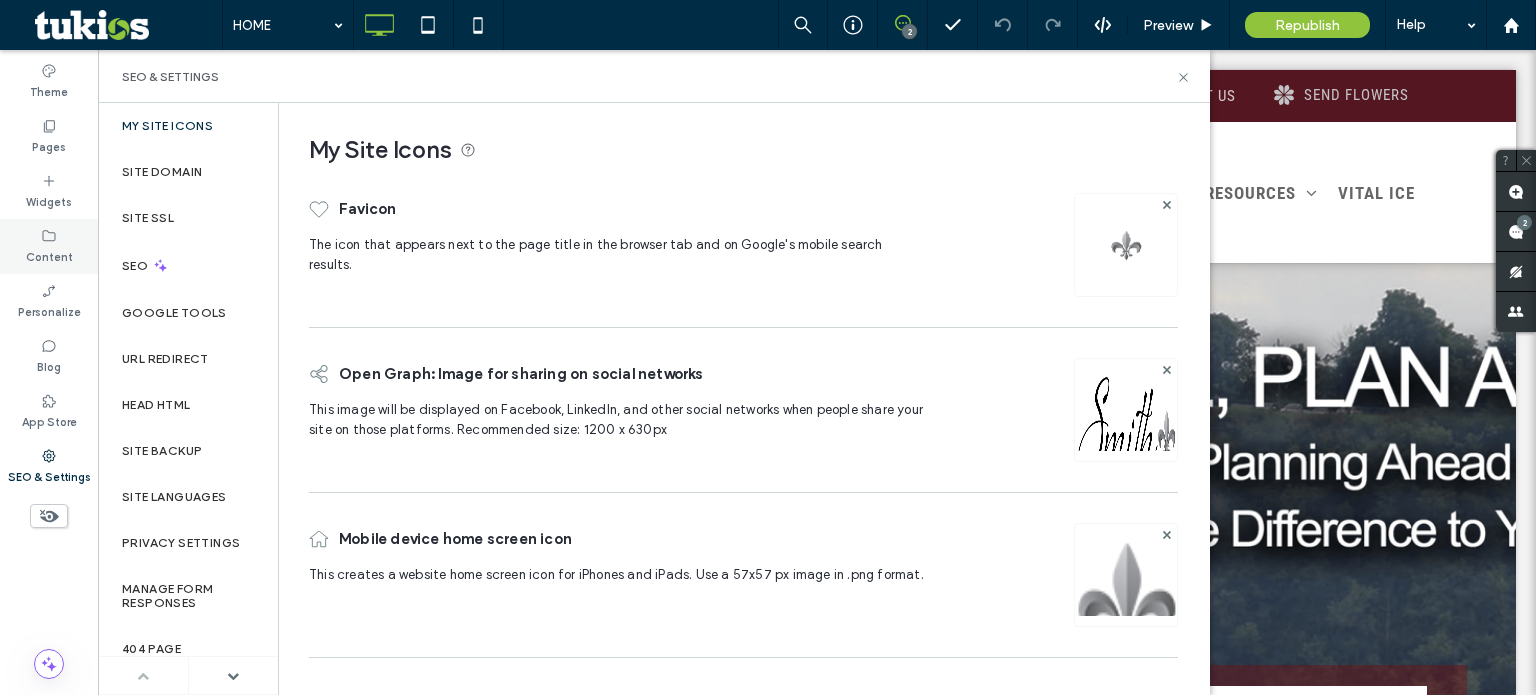 click on "Content" at bounding box center [49, 255] 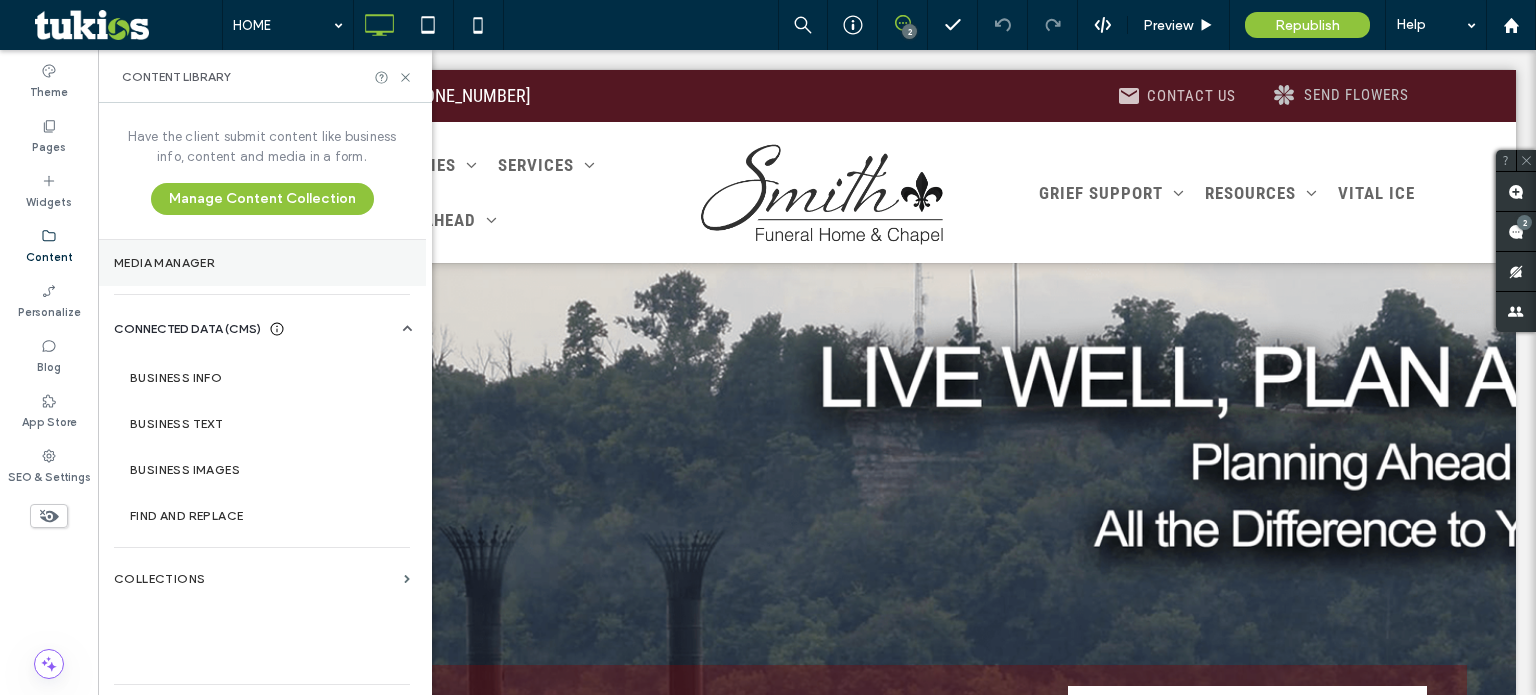 click on "Media Manager" at bounding box center (262, 263) 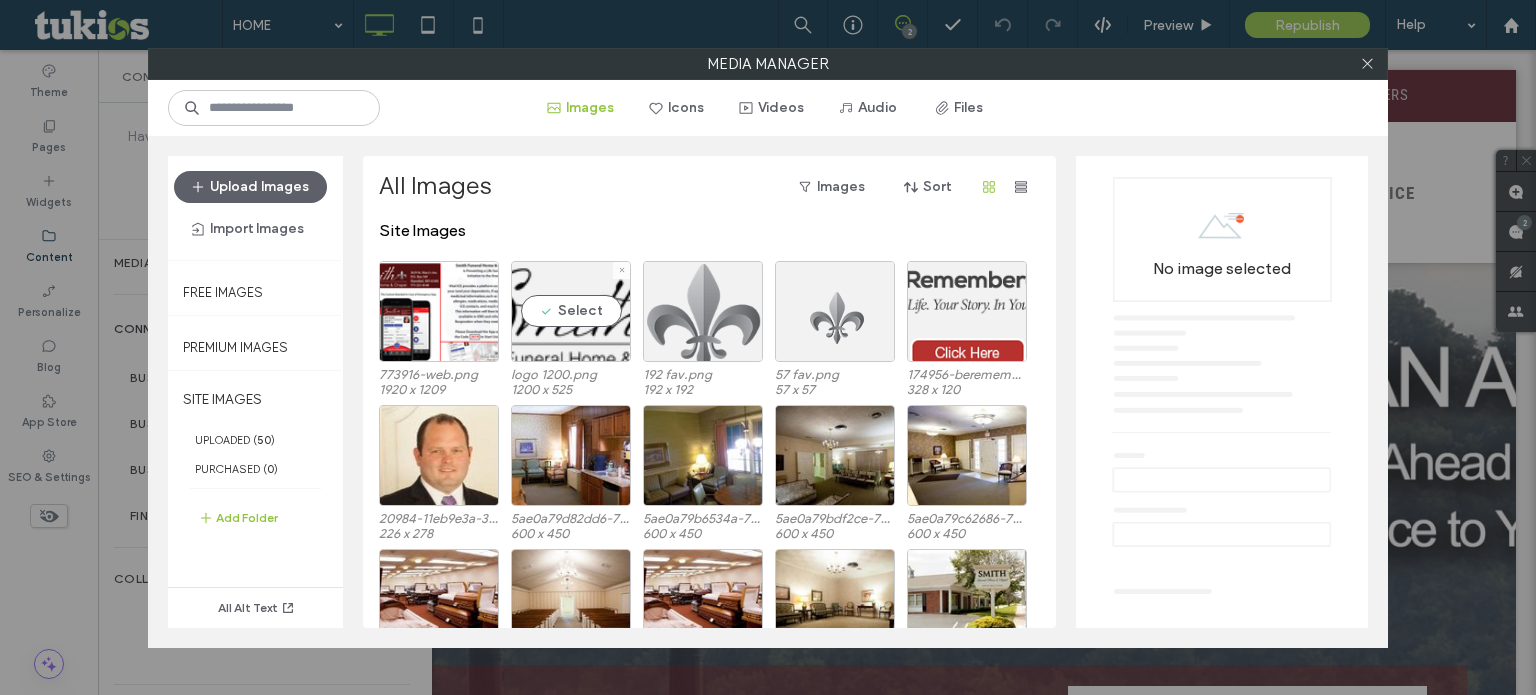 click on "Select logo 1200.png 1200 x 525" at bounding box center [571, 328] 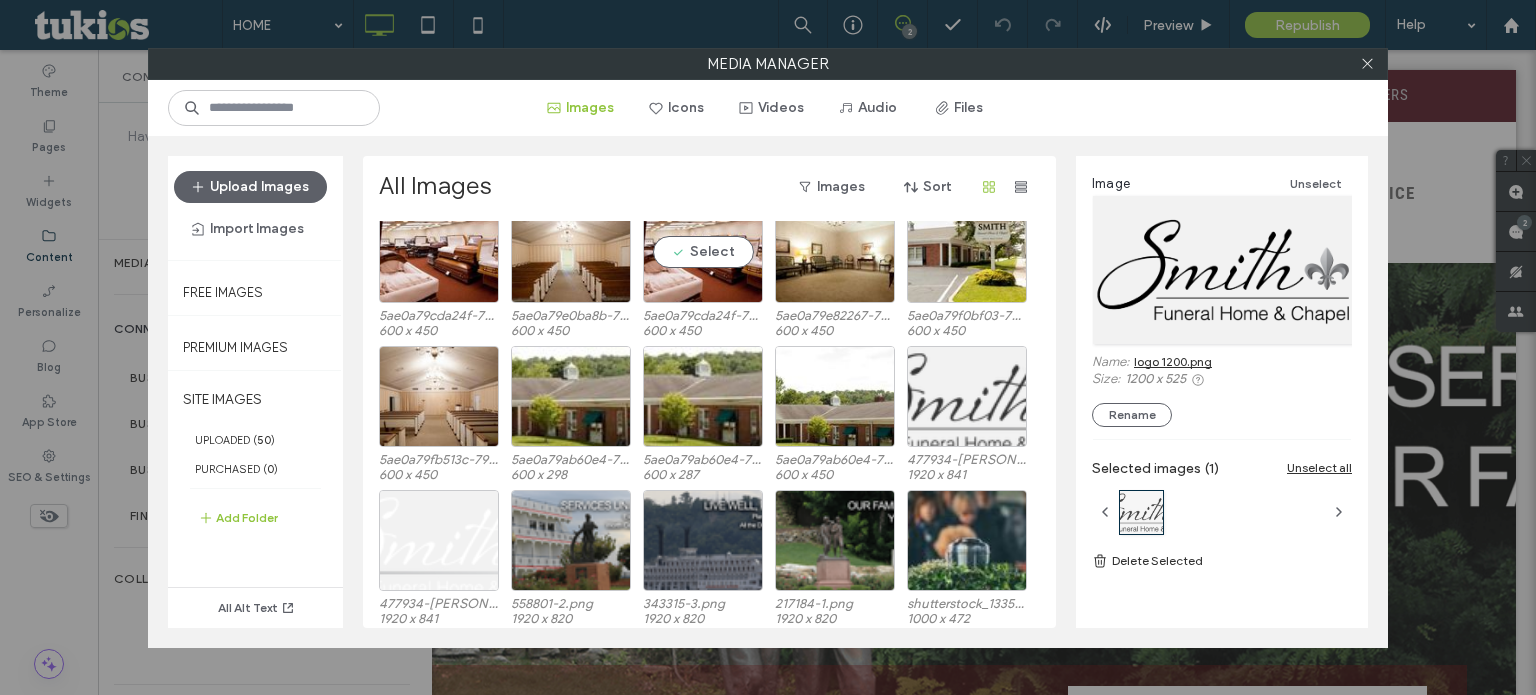 scroll, scrollTop: 428, scrollLeft: 0, axis: vertical 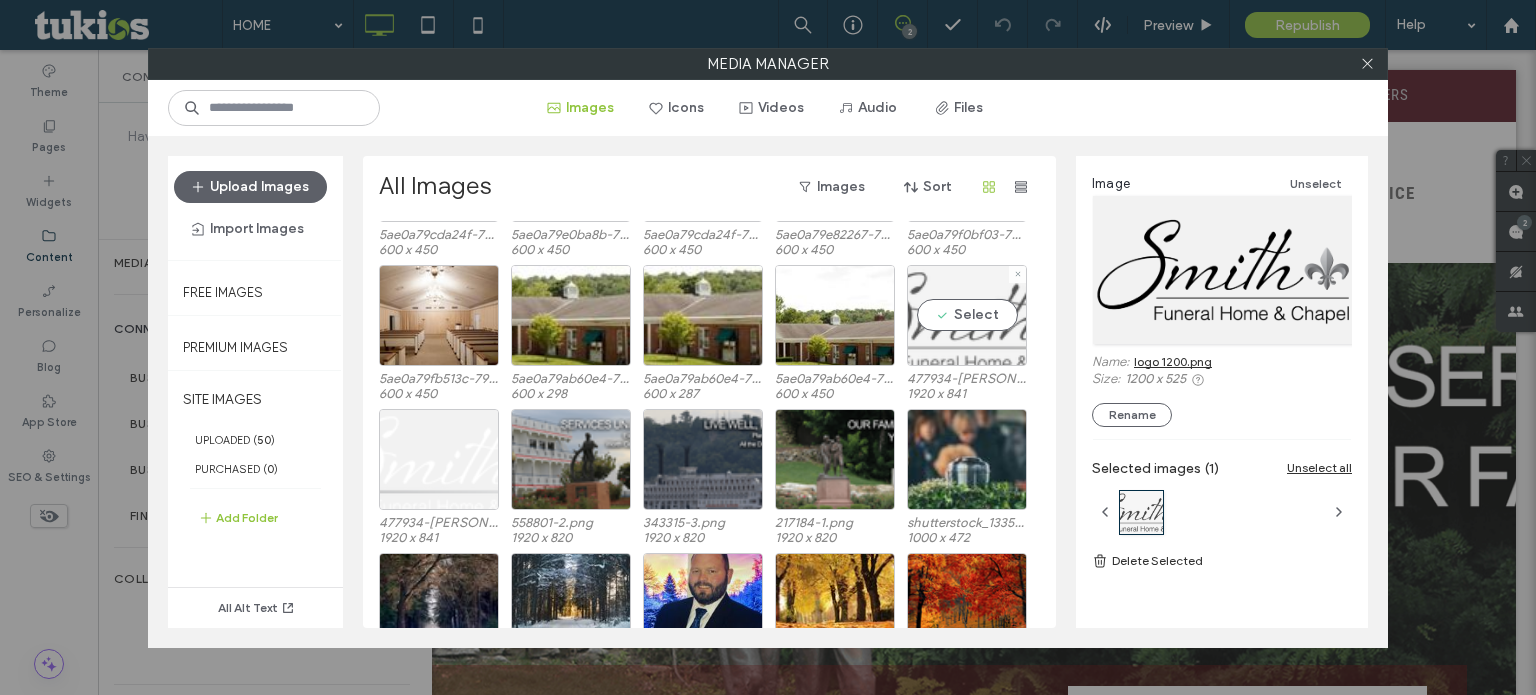click on "Select" at bounding box center (967, 315) 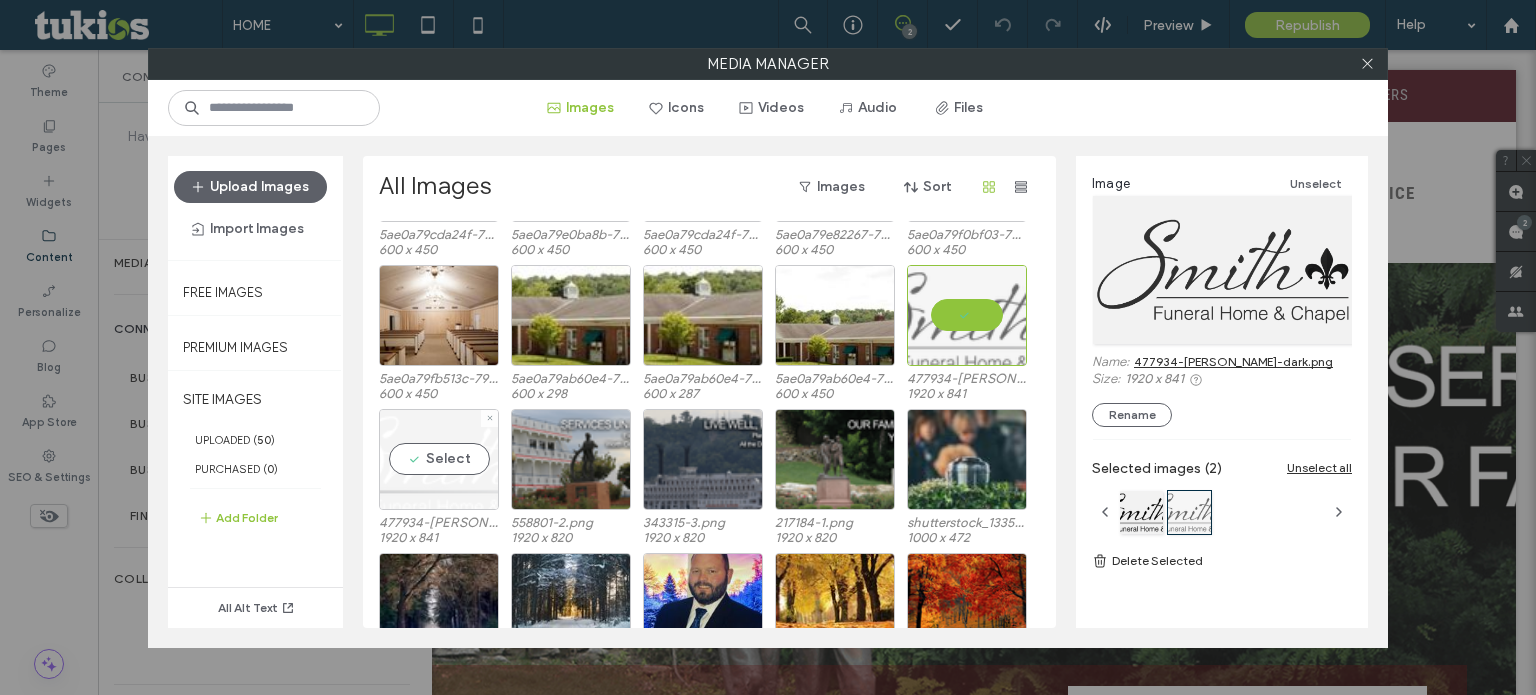 click on "Select" at bounding box center (439, 459) 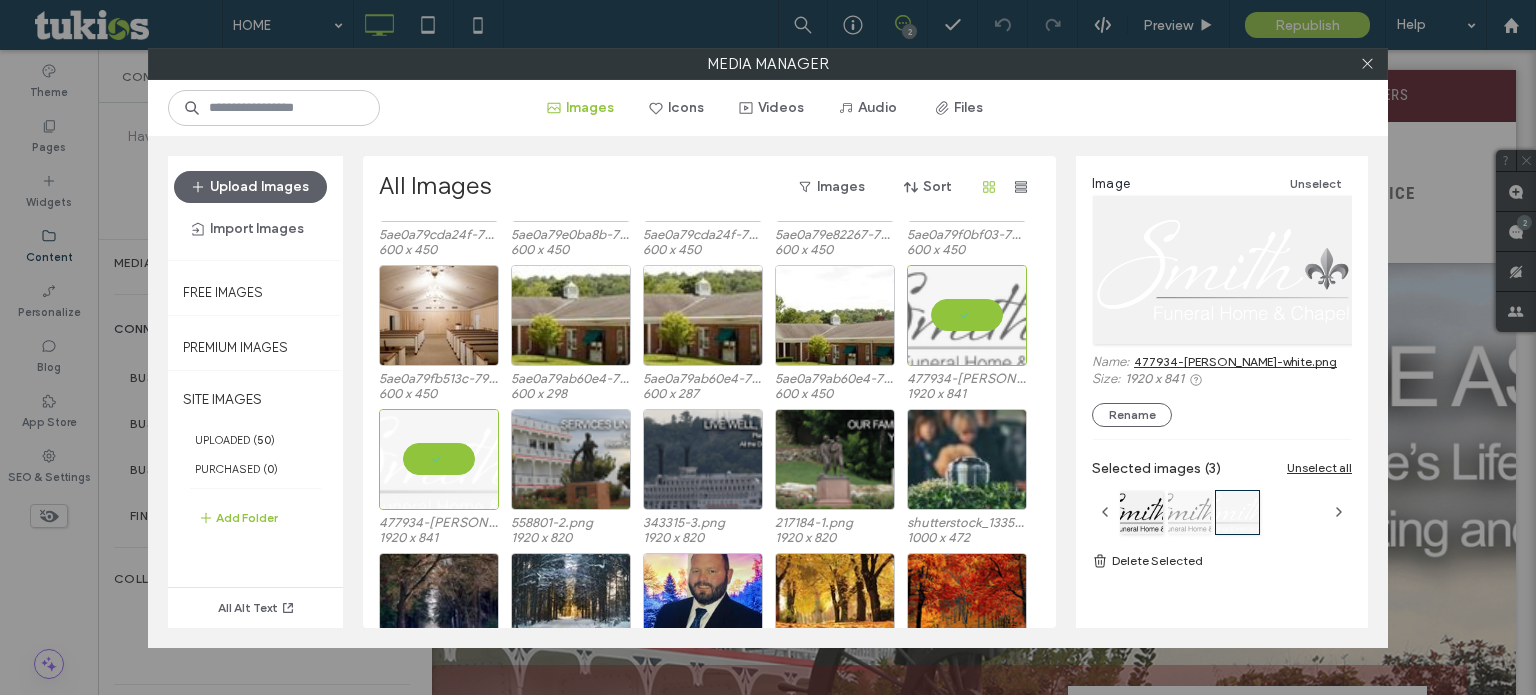 click at bounding box center [1189, 512] 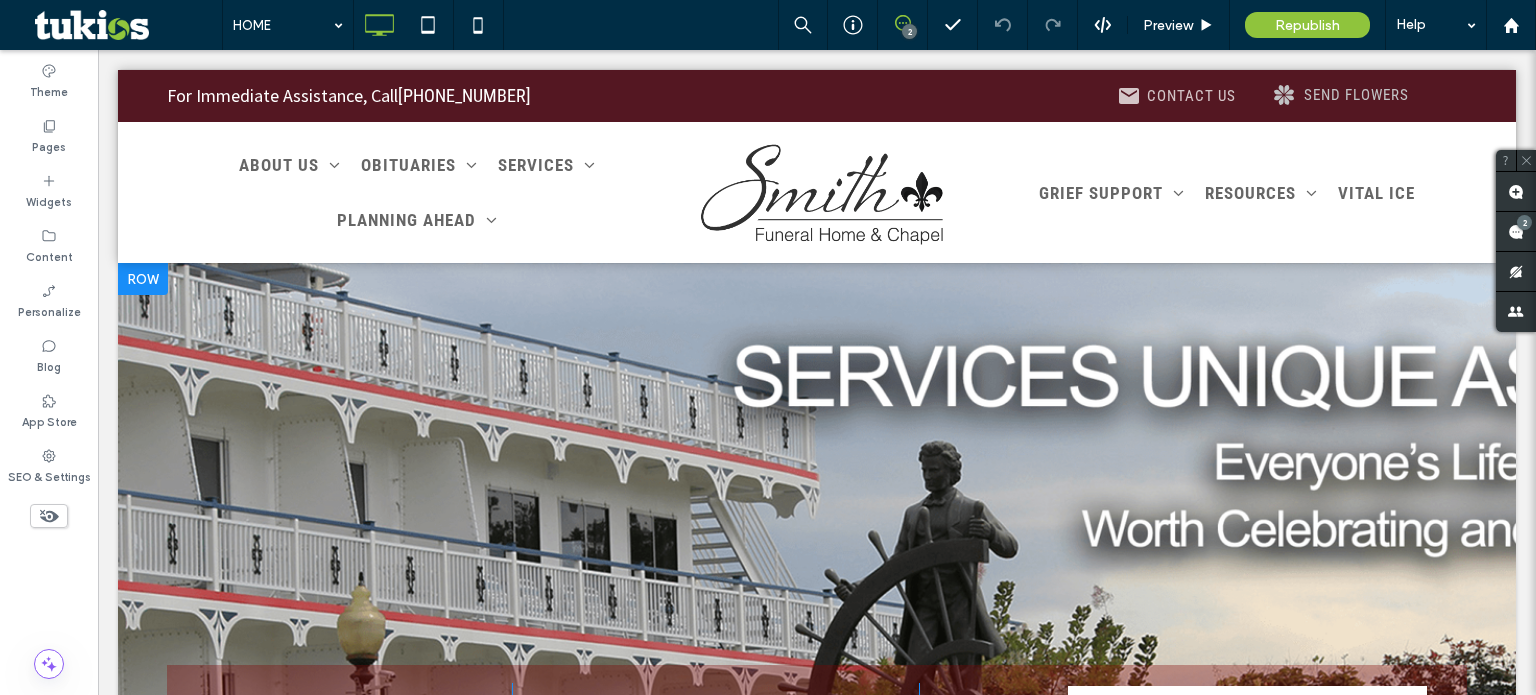 scroll, scrollTop: 0, scrollLeft: 0, axis: both 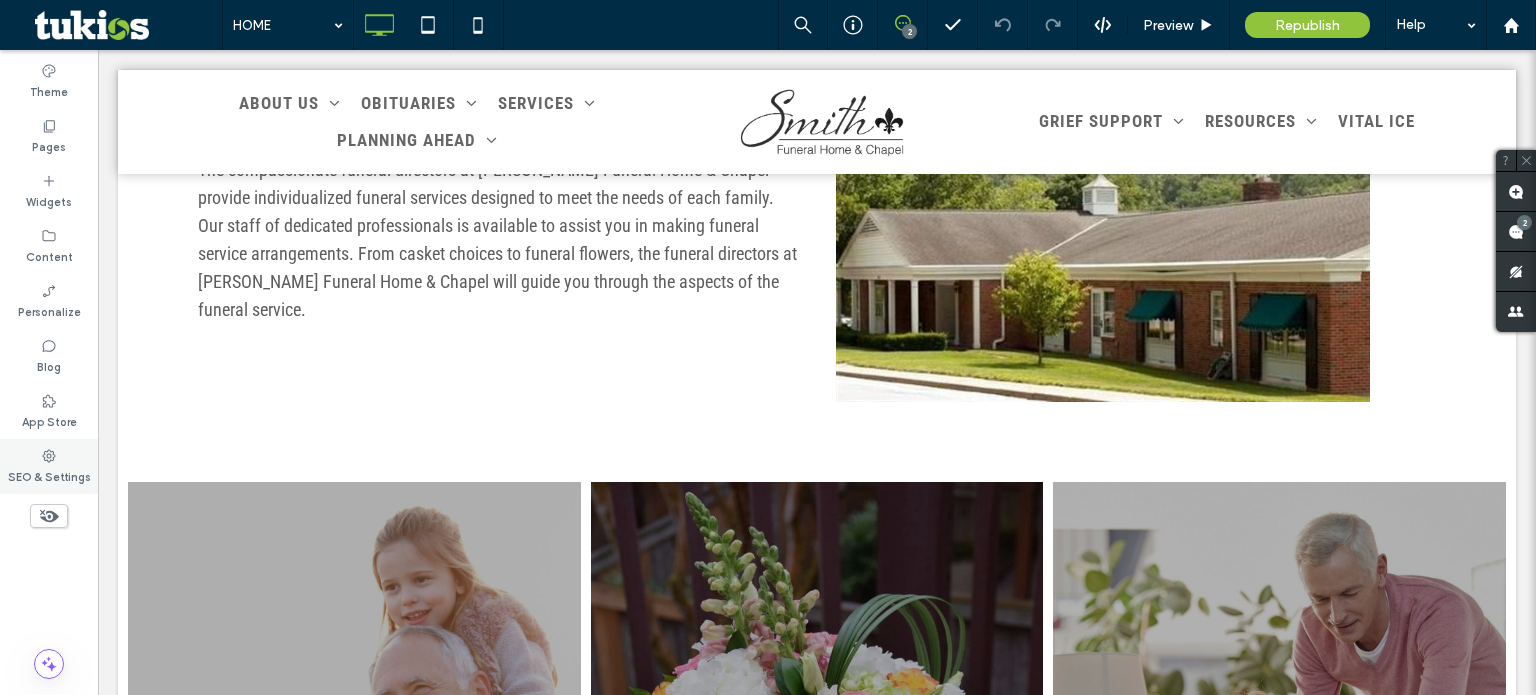 click on "SEO & Settings" at bounding box center (49, 466) 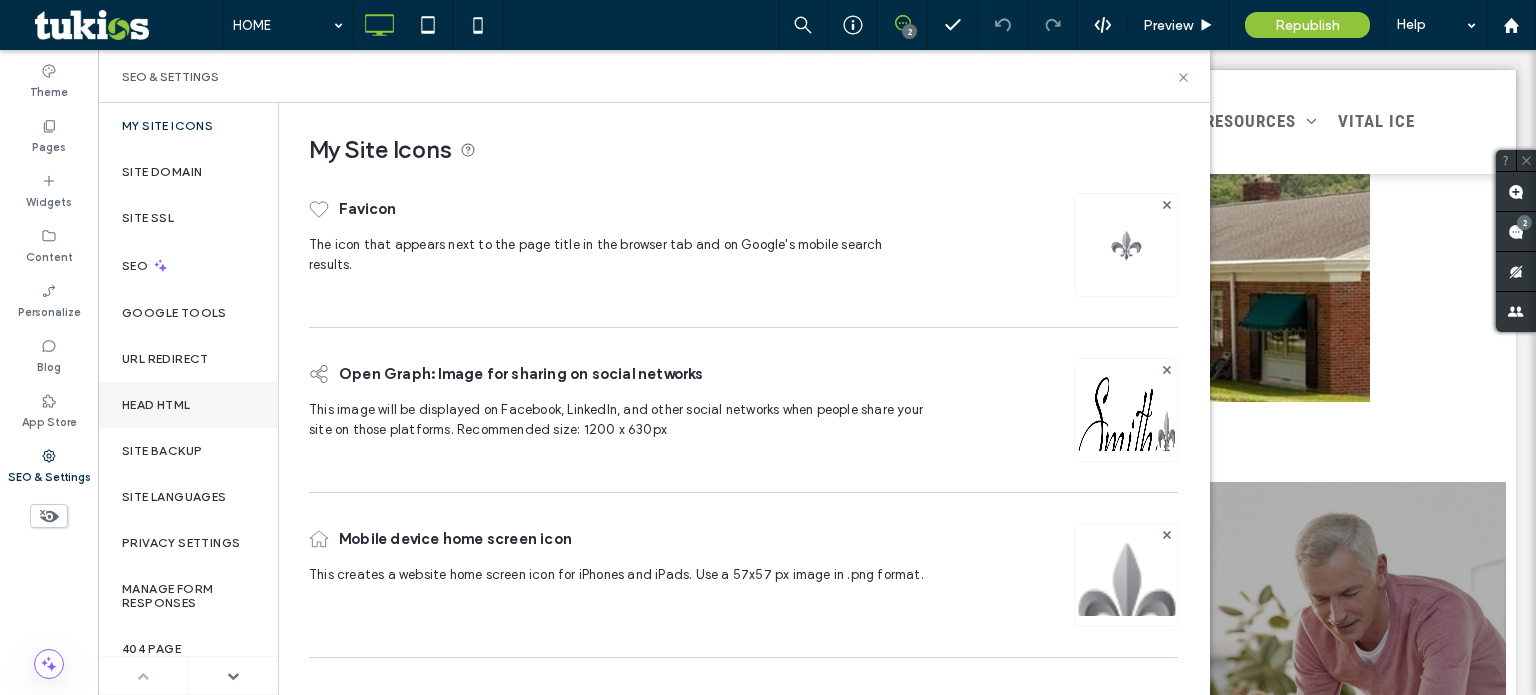 click on "Head HTML" at bounding box center (156, 405) 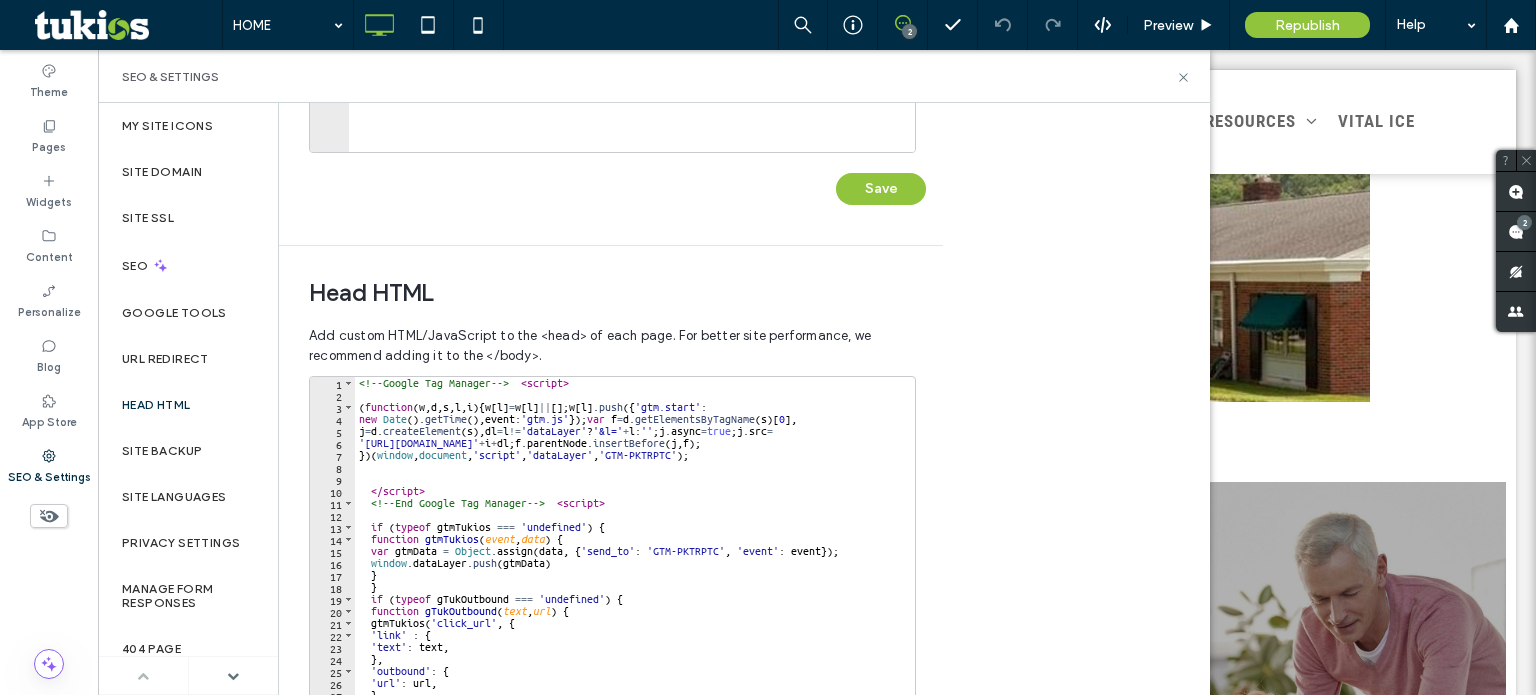 scroll, scrollTop: 674, scrollLeft: 0, axis: vertical 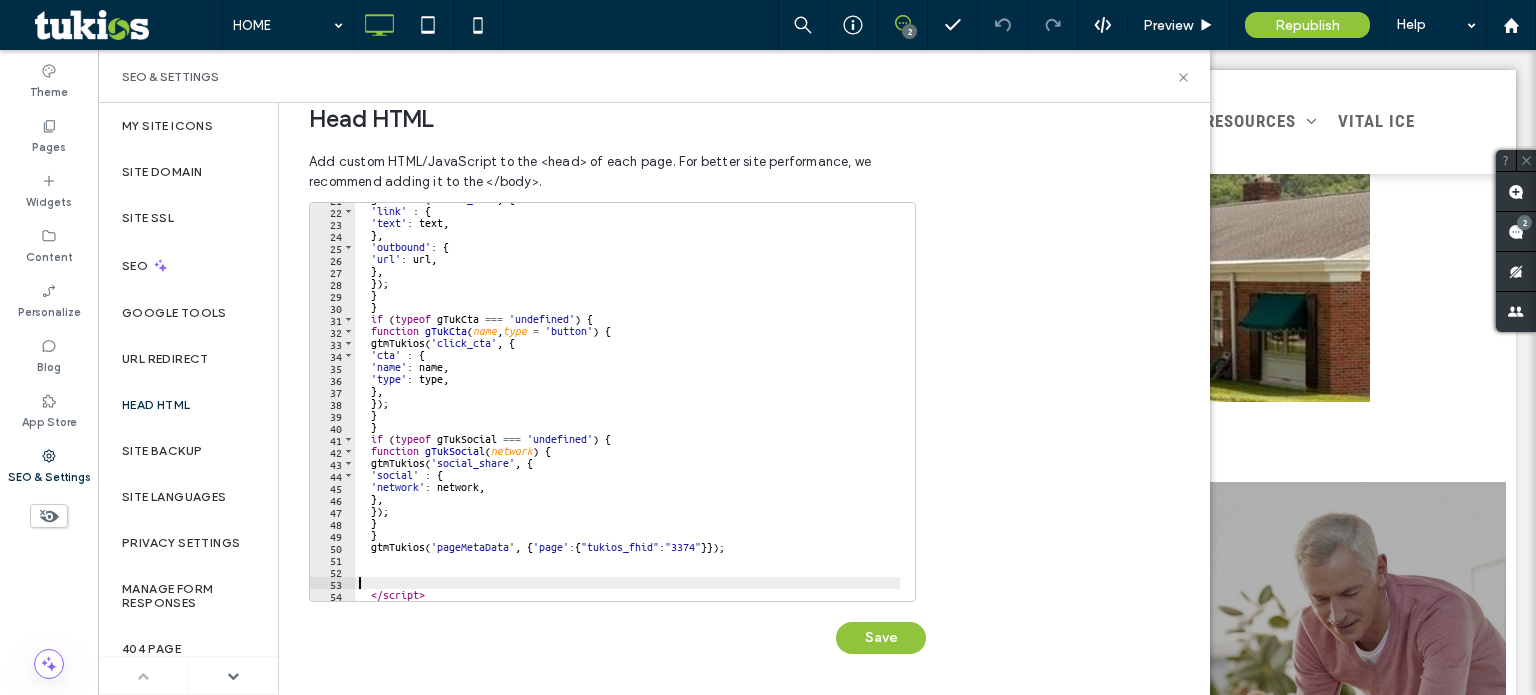 click on "gtmTukios ( 'click_url' ,   {    'link'   :   {    'text' :   text ,    } ,    'outbound' :   {    'url' :   url ,    } ,    }) ;    }    }    if   ( typeof   gTukCta   ===   'undefined' )   {    function   gTukCta ( name ,  type   =   'button' )   {    gtmTukios ( 'click_cta' ,   {    'cta'   :   {    'name' :   name ,    'type' :   type ,    } ,    }) ;    }    }    if   ( typeof   gTukSocial   ===   'undefined' )   {    function   gTukSocial ( network )   {    gtmTukios ( 'social_share' ,   {    'social'   :   {    'network' :   network ,    } ,    }) ;    }    }    gtmTukios ( 'pageMetaData' ,   { 'page' : { "tukios_fhid" : "3374" }}) ;          </ script >" at bounding box center [627, 404] 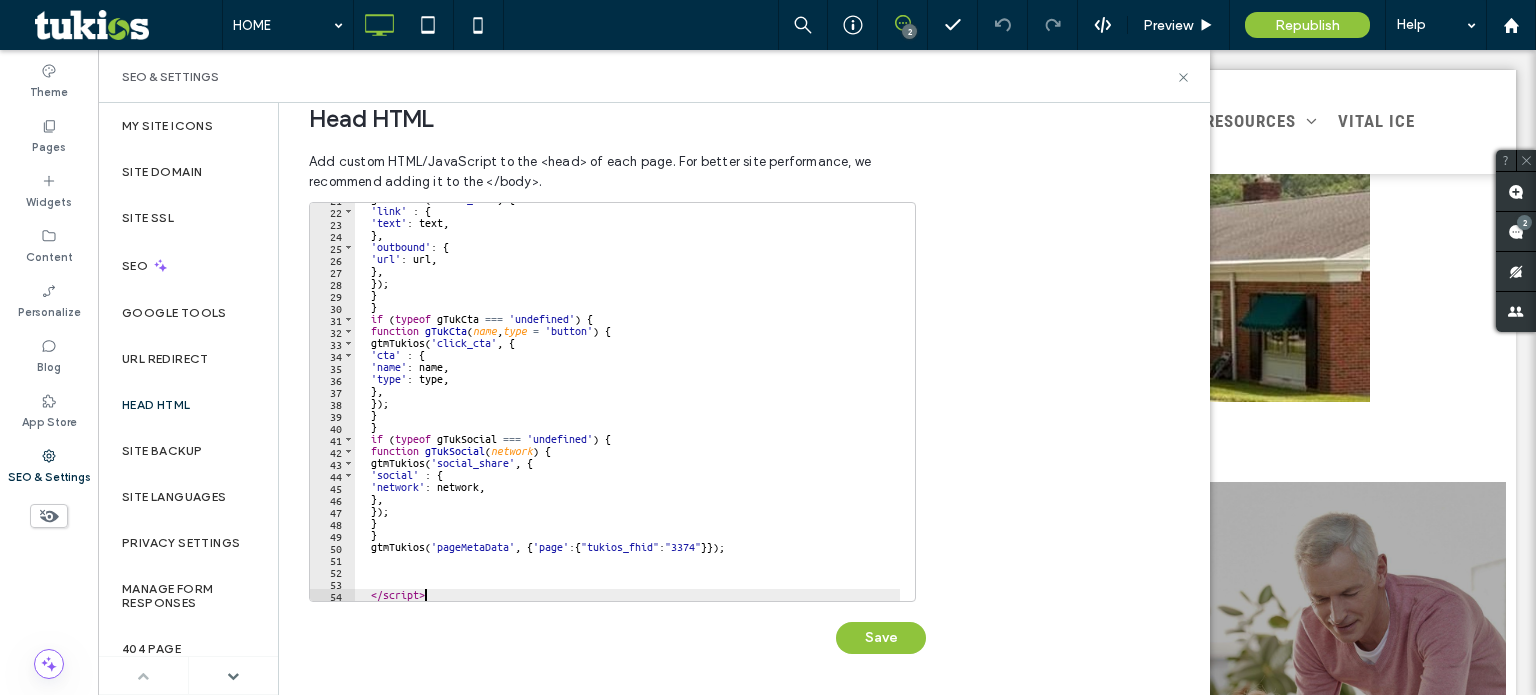 click on "gtmTukios ( 'click_url' ,   {    'link'   :   {    'text' :   text ,    } ,    'outbound' :   {    'url' :   url ,    } ,    }) ;    }    }    if   ( typeof   gTukCta   ===   'undefined' )   {    function   gTukCta ( name ,  type   =   'button' )   {    gtmTukios ( 'click_cta' ,   {    'cta'   :   {    'name' :   name ,    'type' :   type ,    } ,    }) ;    }    }    if   ( typeof   gTukSocial   ===   'undefined' )   {    function   gTukSocial ( network )   {    gtmTukios ( 'social_share' ,   {    'social'   :   {    'network' :   network ,    } ,    }) ;    }    }    gtmTukios ( 'pageMetaData' ,   { 'page' : { "tukios_fhid" : "3374" }}) ;          </ script >" at bounding box center [627, 404] 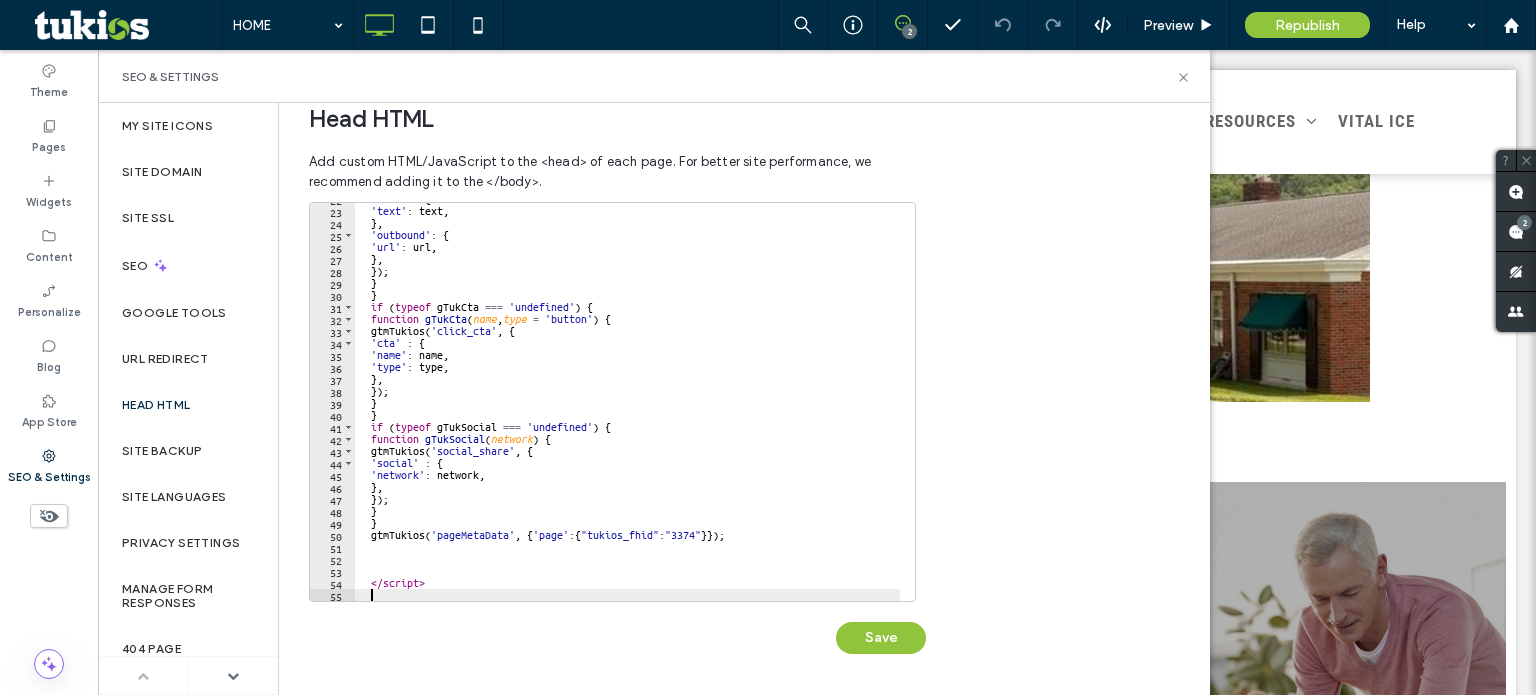 type on "*" 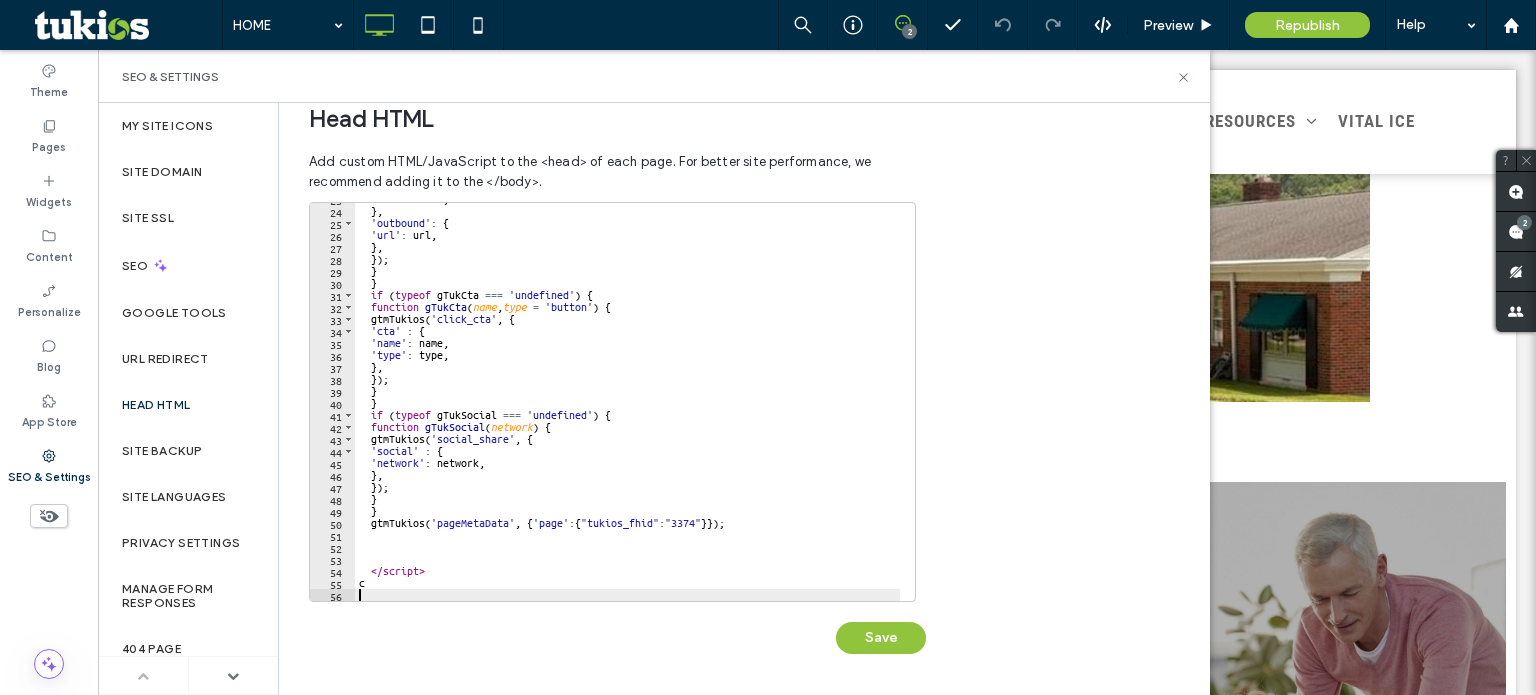 type on "*" 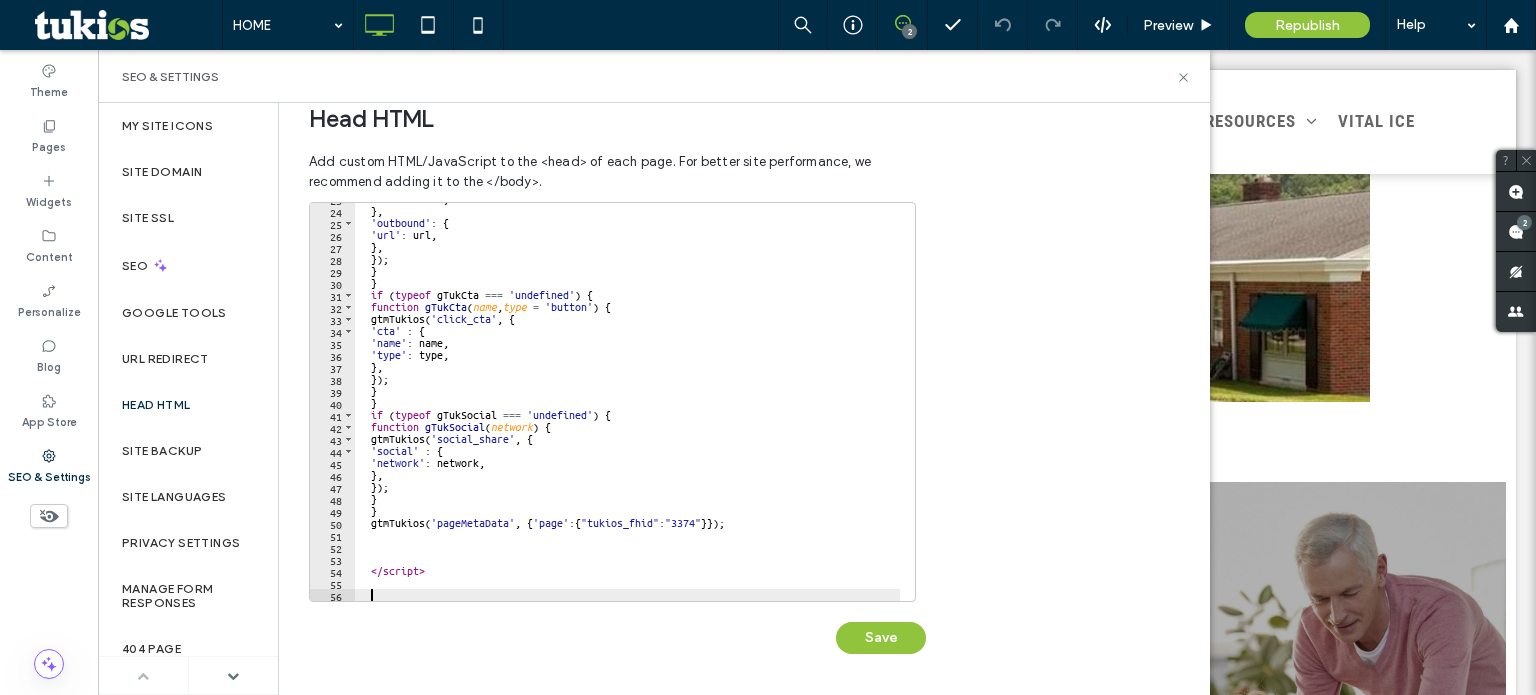 scroll, scrollTop: 273, scrollLeft: 0, axis: vertical 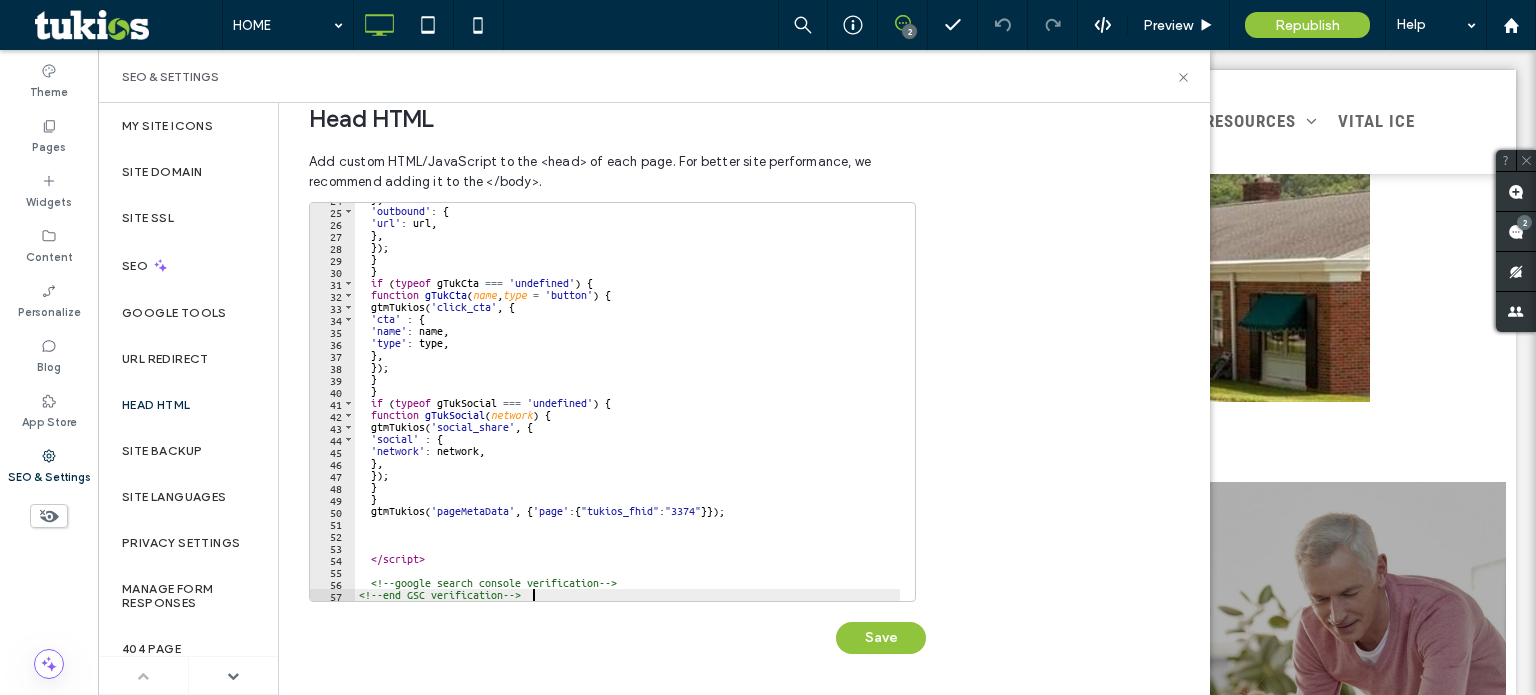 click on "} ,    'outbound' :   {    'url' :   url ,    } ,    }) ;    }    }    if   ( typeof   gTukCta   ===   'undefined' )   {    function   gTukCta ( name ,  type   =   'button' )   {    gtmTukios ( 'click_cta' ,   {    'cta'   :   {    'name' :   name ,    'type' :   type ,    } ,    }) ;    }    }    if   ( typeof   gTukSocial   ===   'undefined' )   {    function   gTukSocial ( network )   {    gtmTukios ( 'social_share' ,   {    'social'   :   {    'network' :   network ,    } ,    }) ;    }    }    gtmTukios ( 'pageMetaData' ,   { 'page' : { "tukios_fhid" : "3374" }}) ;          </ script >       <!--  google search console verification  --> <!--  end GSC verification  -->" at bounding box center (627, 404) 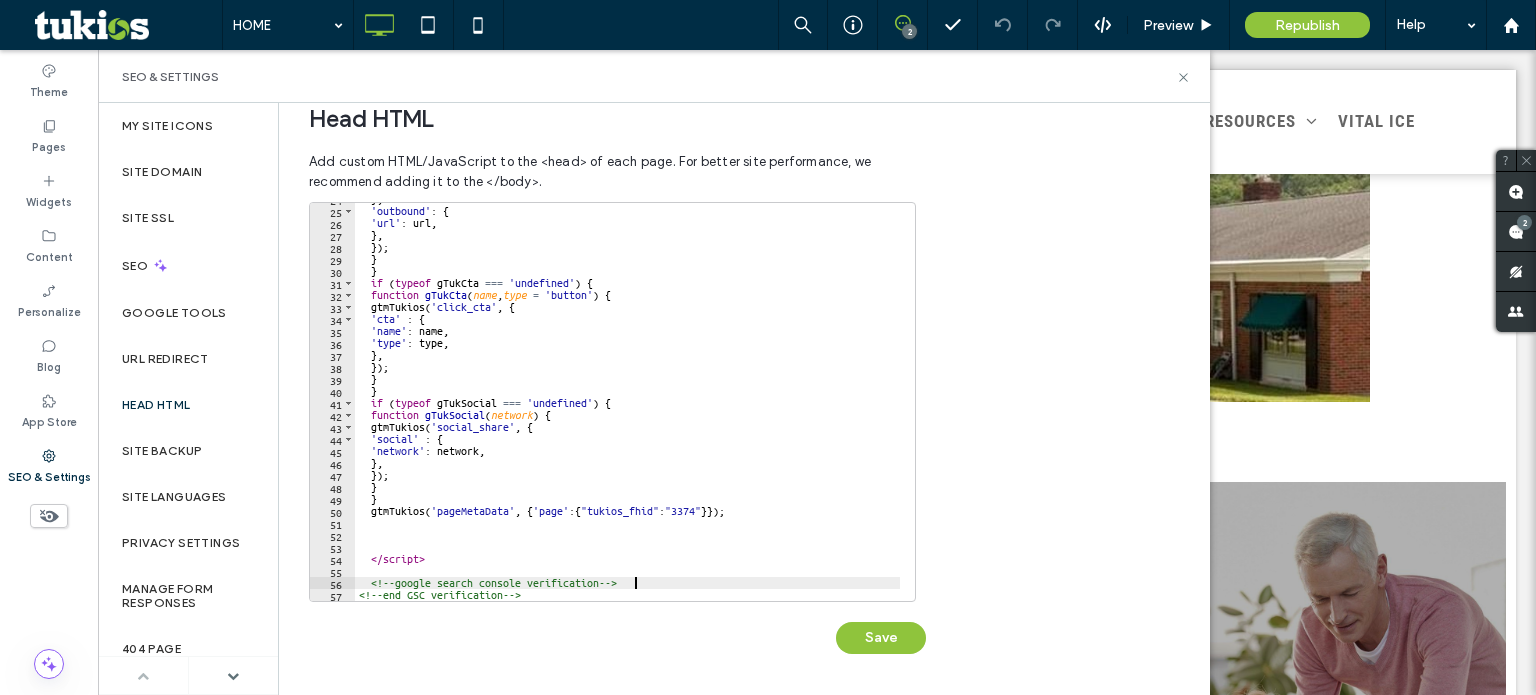scroll, scrollTop: 0, scrollLeft: 22, axis: horizontal 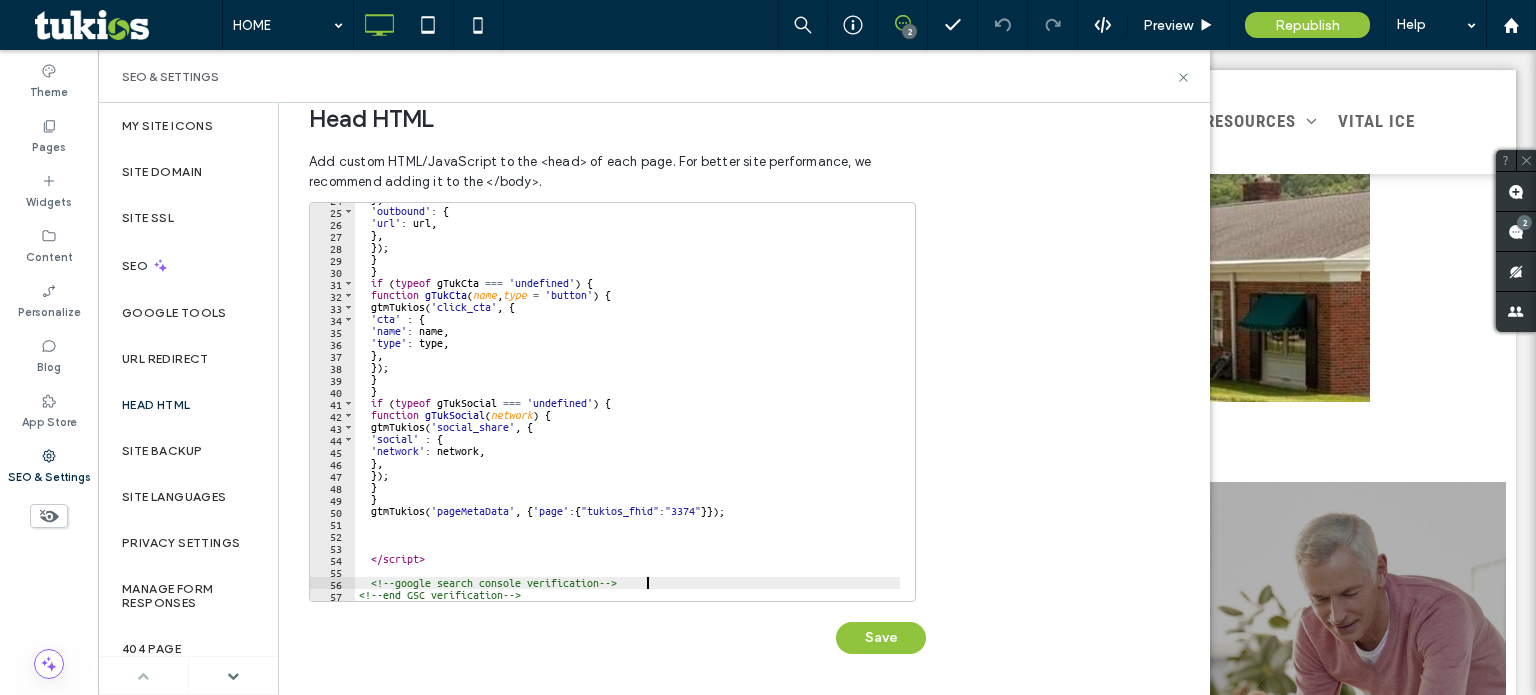 click on "} ,    'outbound' :   {    'url' :   url ,    } ,    }) ;    }    }    if   ( typeof   gTukCta   ===   'undefined' )   {    function   gTukCta ( name ,  type   =   'button' )   {    gtmTukios ( 'click_cta' ,   {    'cta'   :   {    'name' :   name ,    'type' :   type ,    } ,    }) ;    }    }    if   ( typeof   gTukSocial   ===   'undefined' )   {    function   gTukSocial ( network )   {    gtmTukios ( 'social_share' ,   {    'social'   :   {    'network' :   network ,    } ,    }) ;    }    }    gtmTukios ( 'pageMetaData' ,   { 'page' : { "tukios_fhid" : "3374" }}) ;          </ script >       <!--  google search console verification  -->     <!--  end GSC verification  -->" at bounding box center [627, 404] 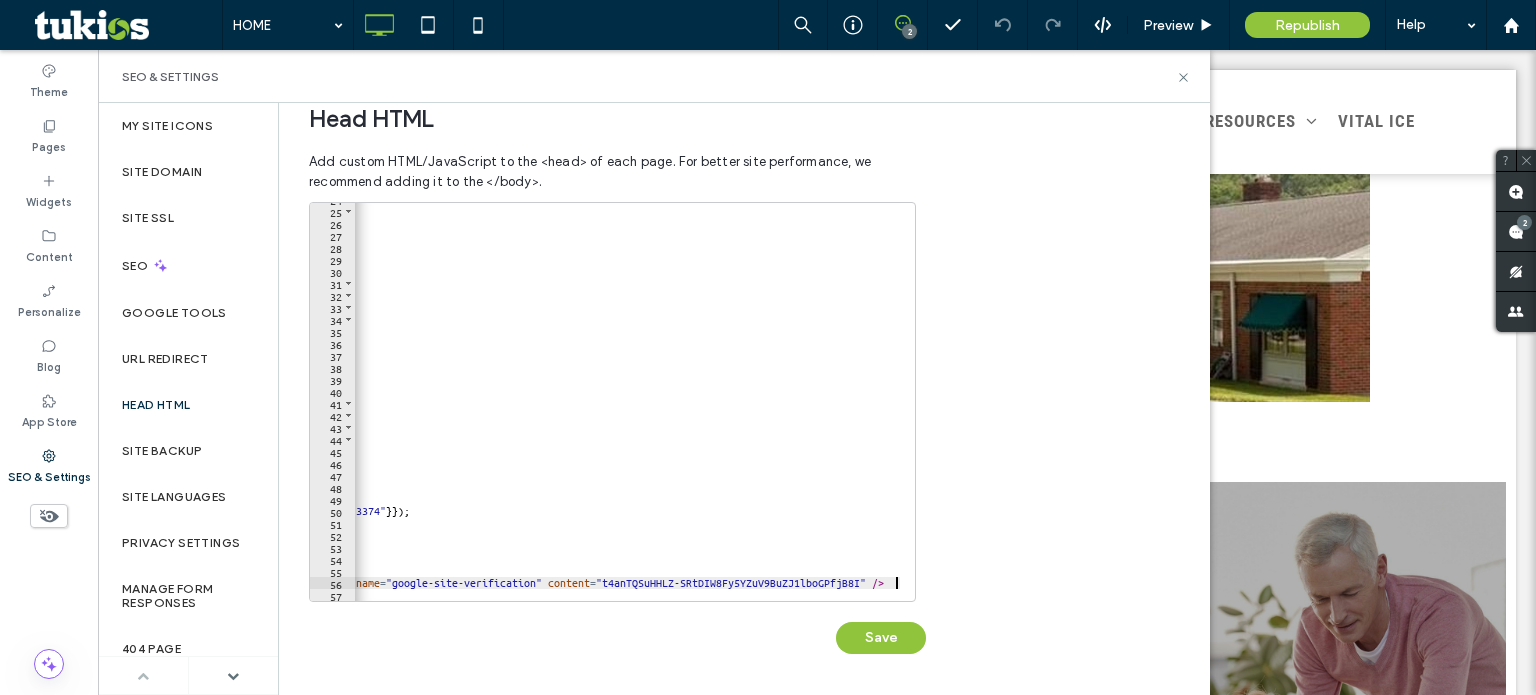 type on "**********" 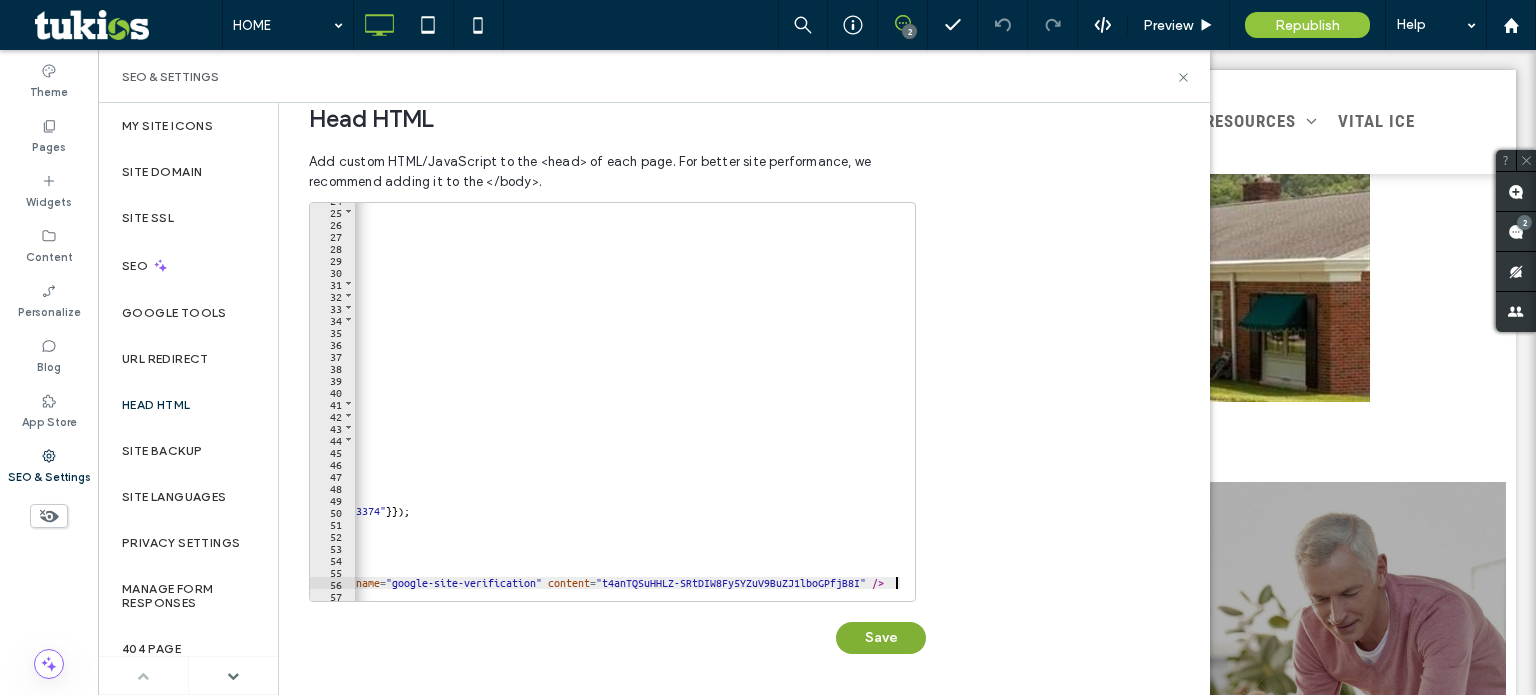 click on "Save" at bounding box center [881, 638] 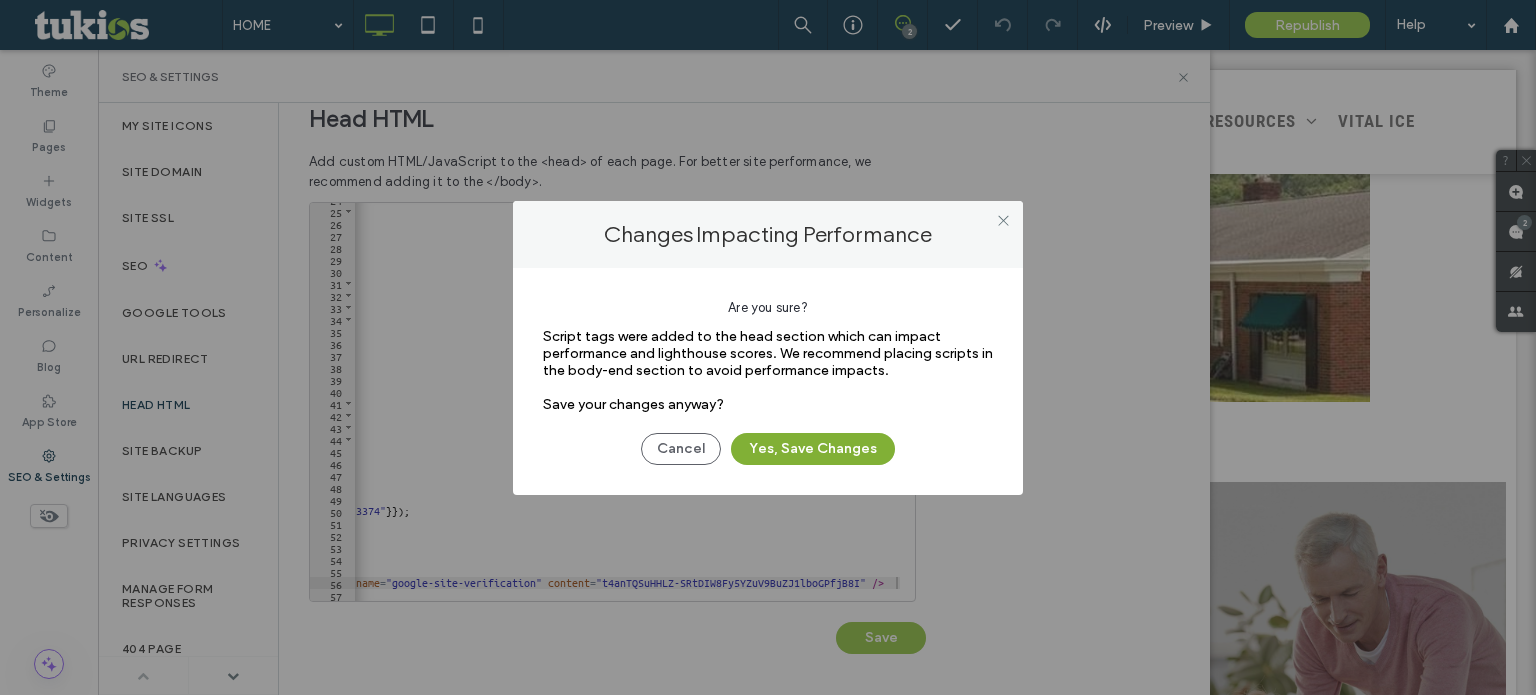 click on "Yes, Save Changes" at bounding box center (813, 449) 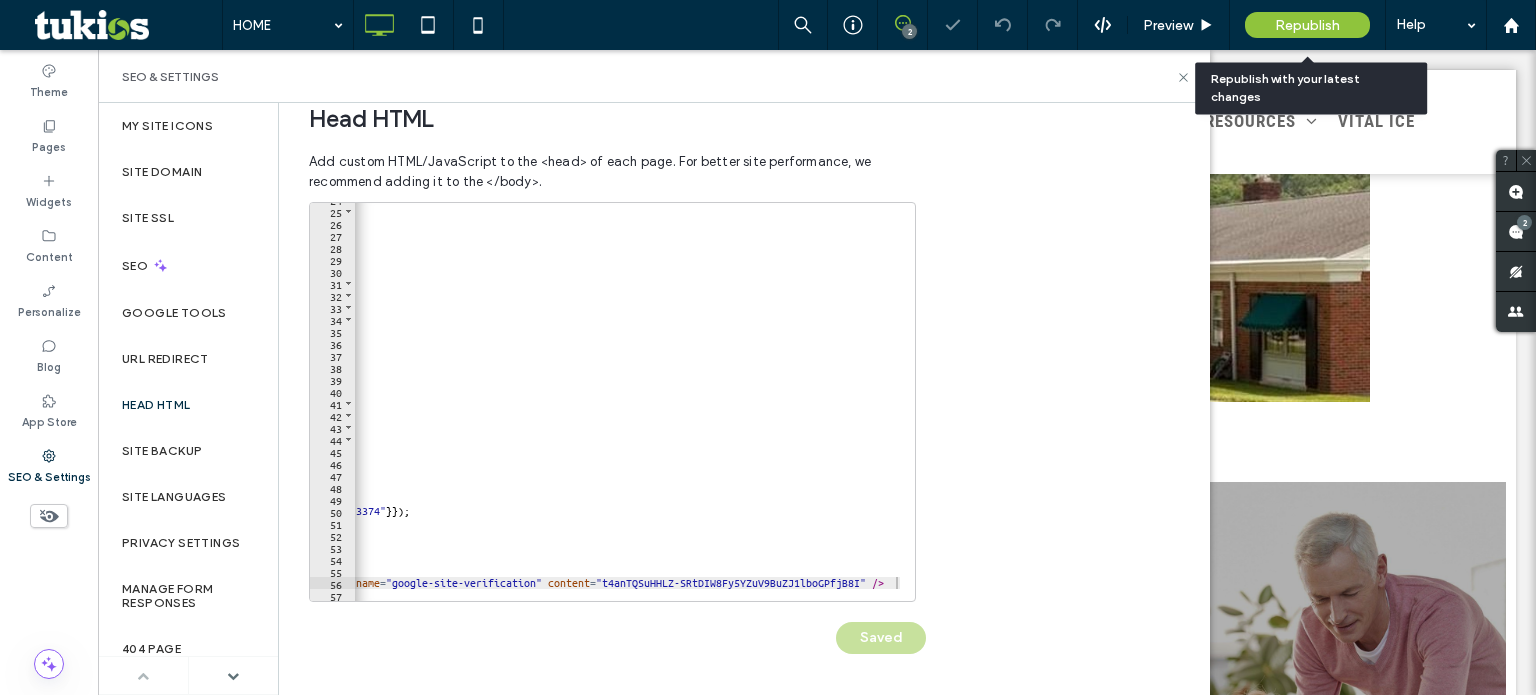 click on "Republish" at bounding box center [1307, 25] 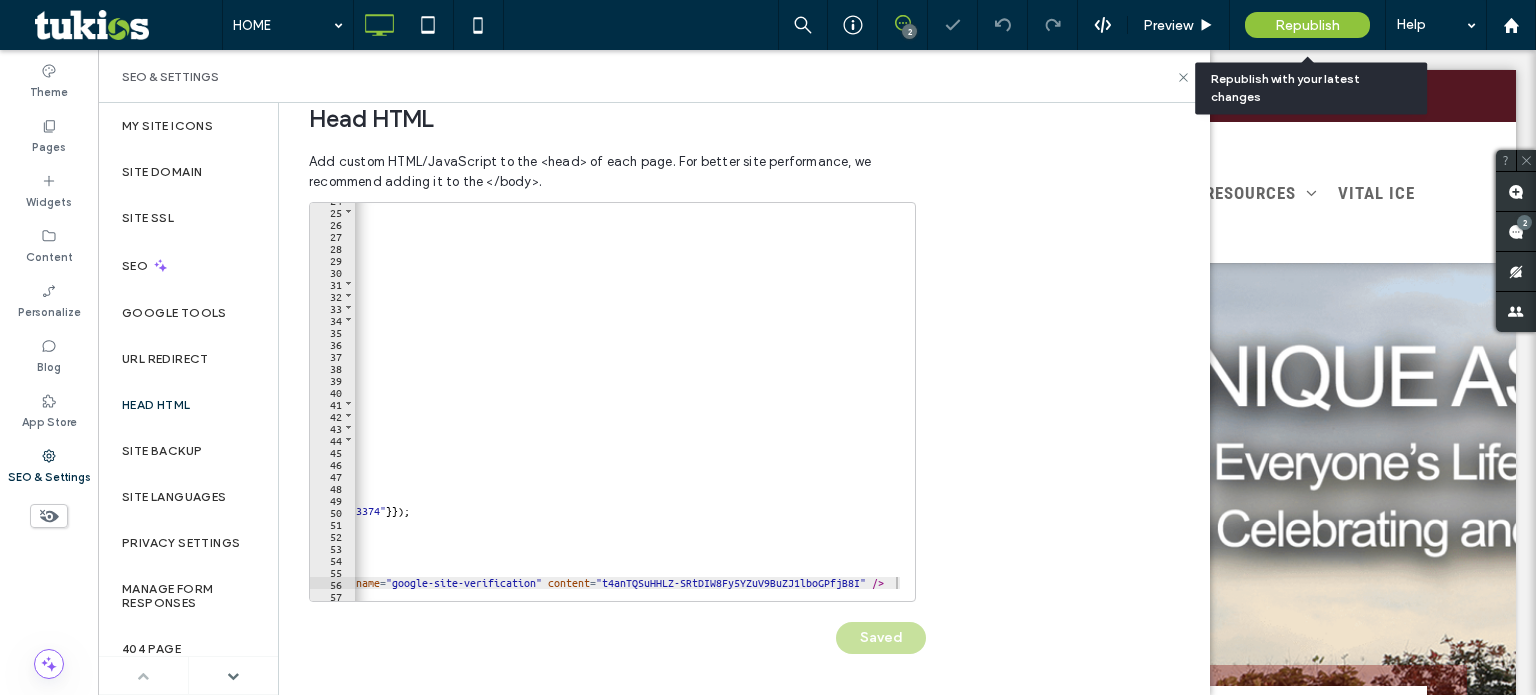 scroll, scrollTop: 0, scrollLeft: 0, axis: both 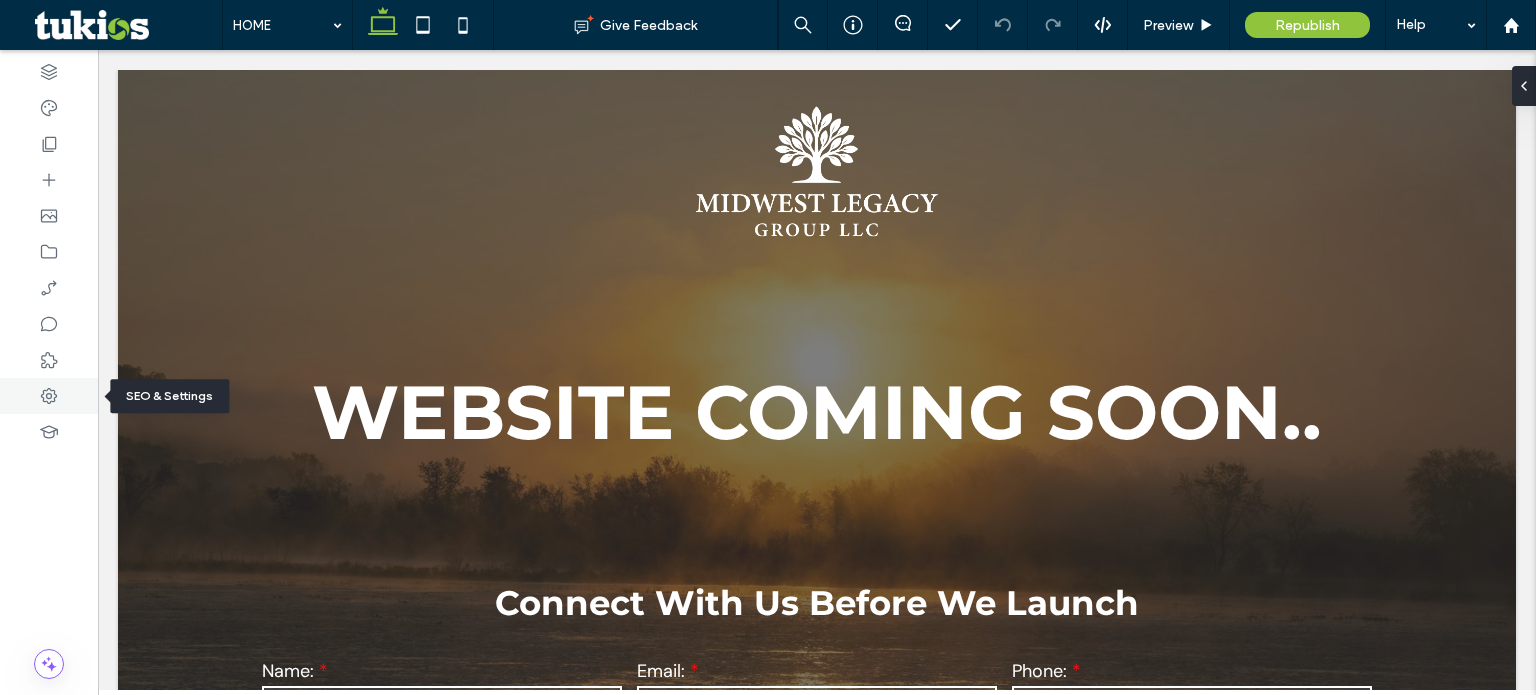 click 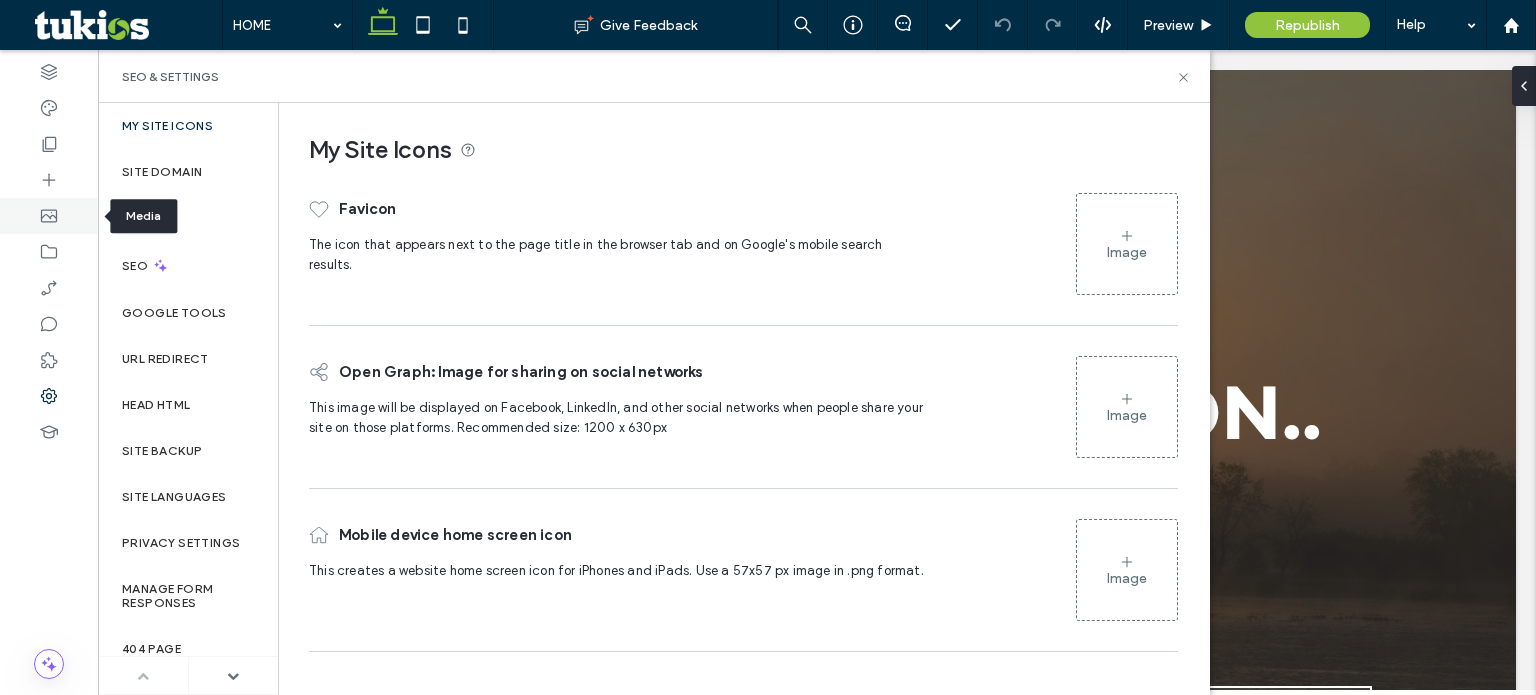 click 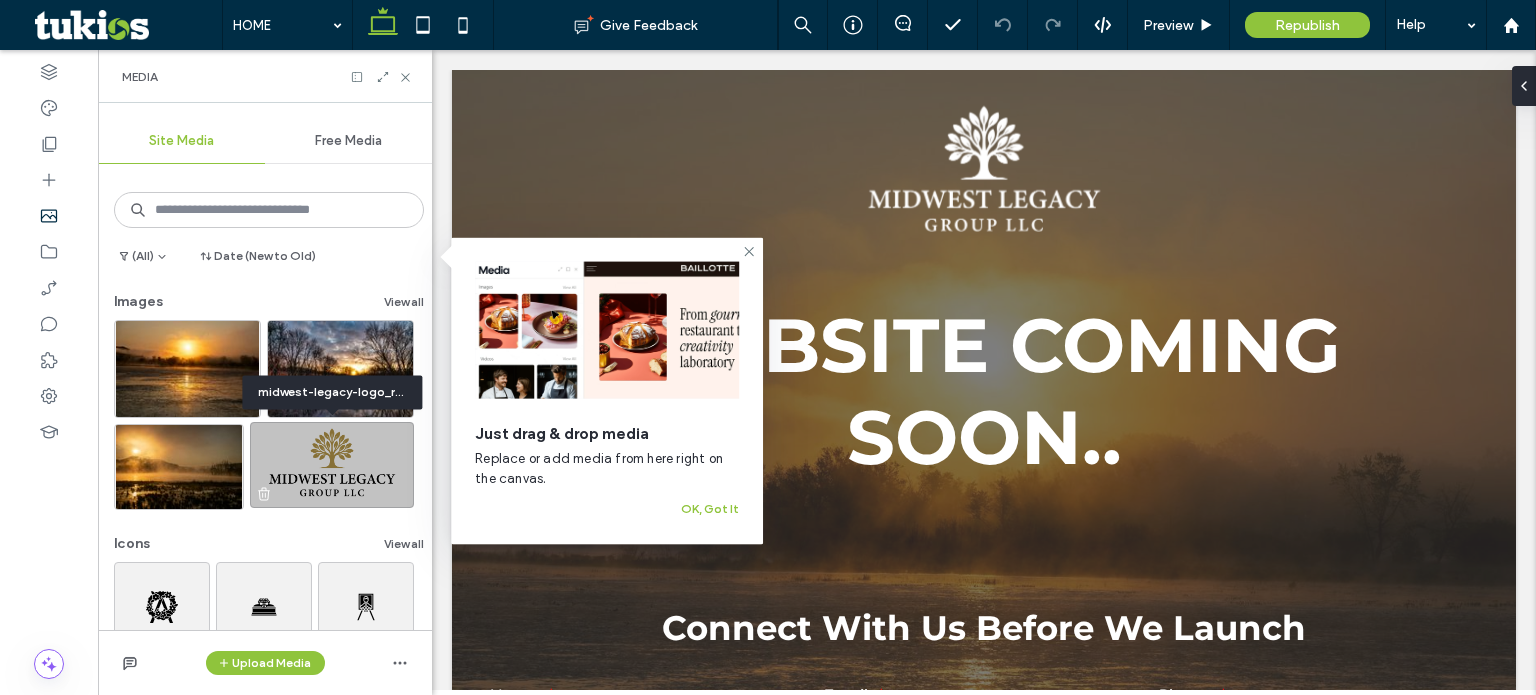 click at bounding box center [332, 465] 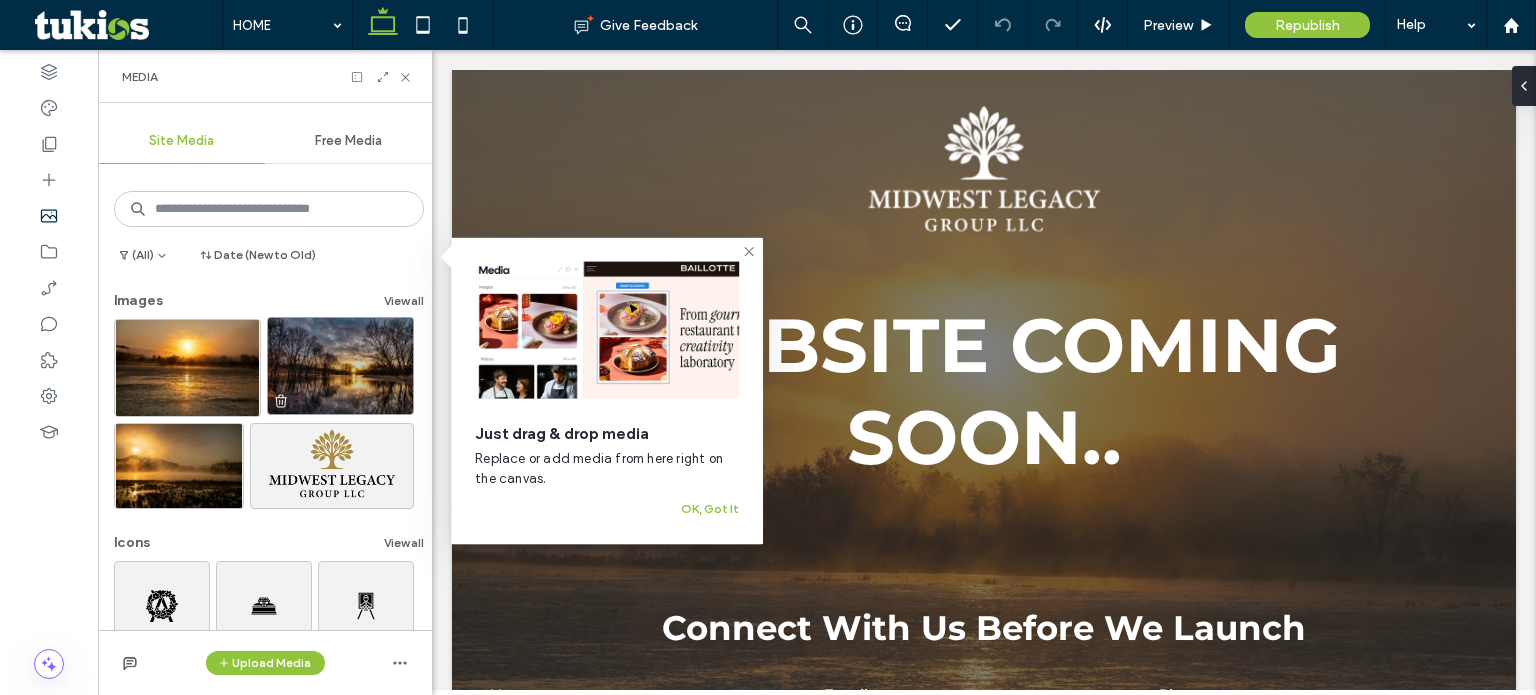 scroll, scrollTop: 0, scrollLeft: 0, axis: both 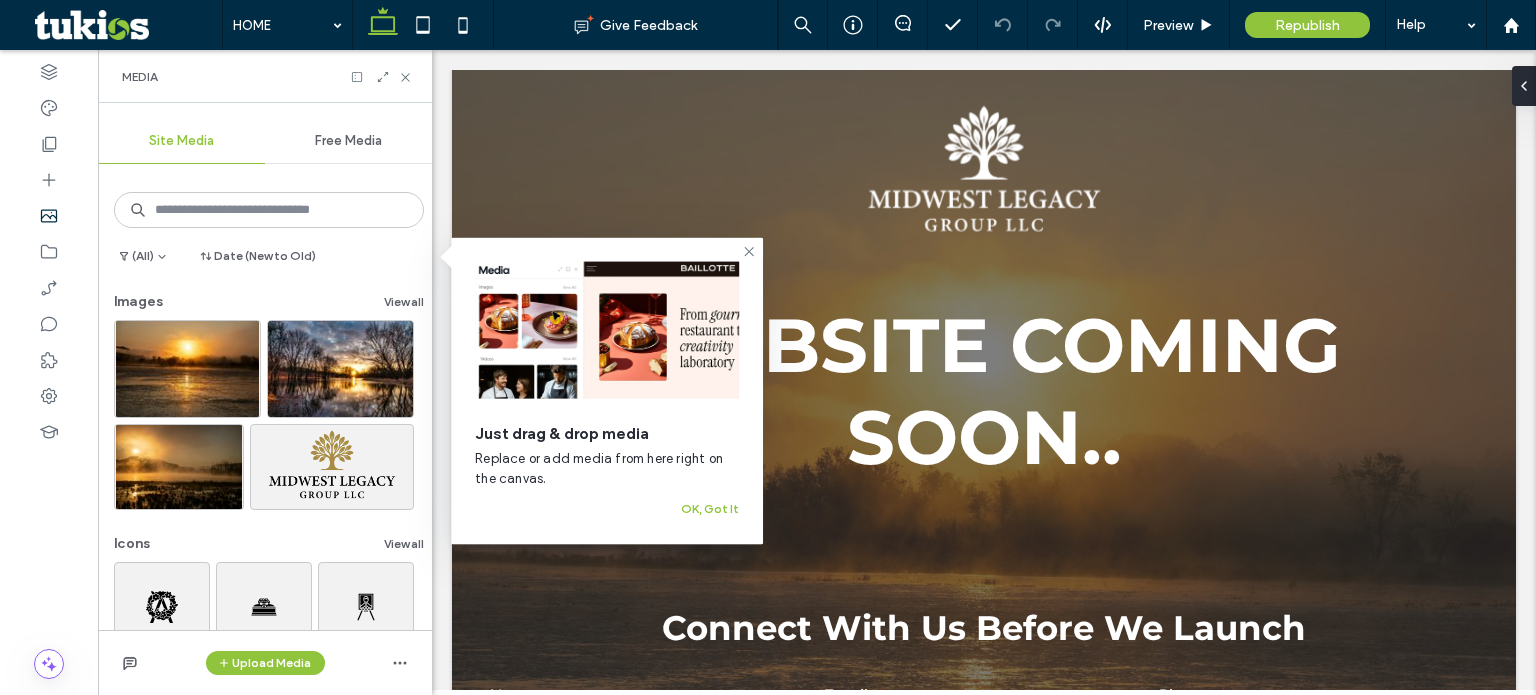 click on "Free Media" at bounding box center [348, 141] 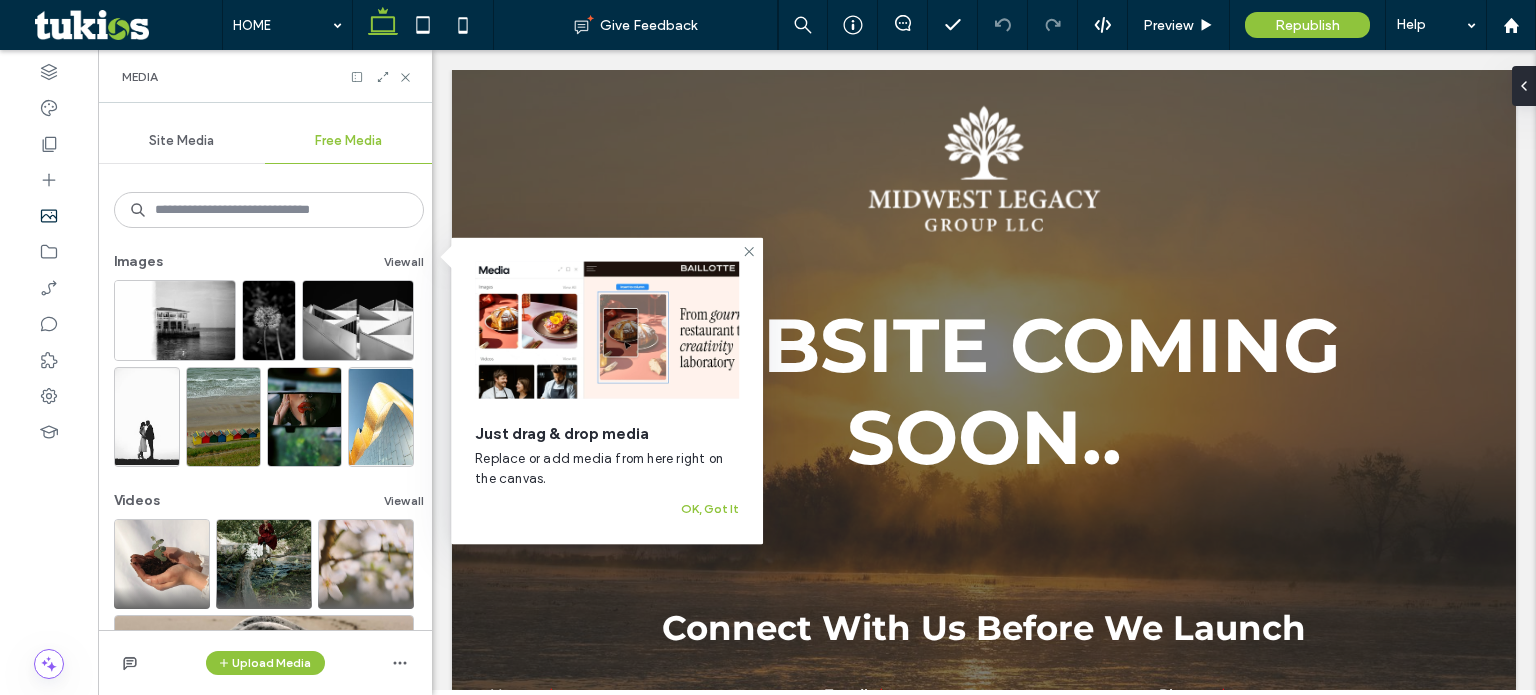click on "Site Media" at bounding box center (181, 141) 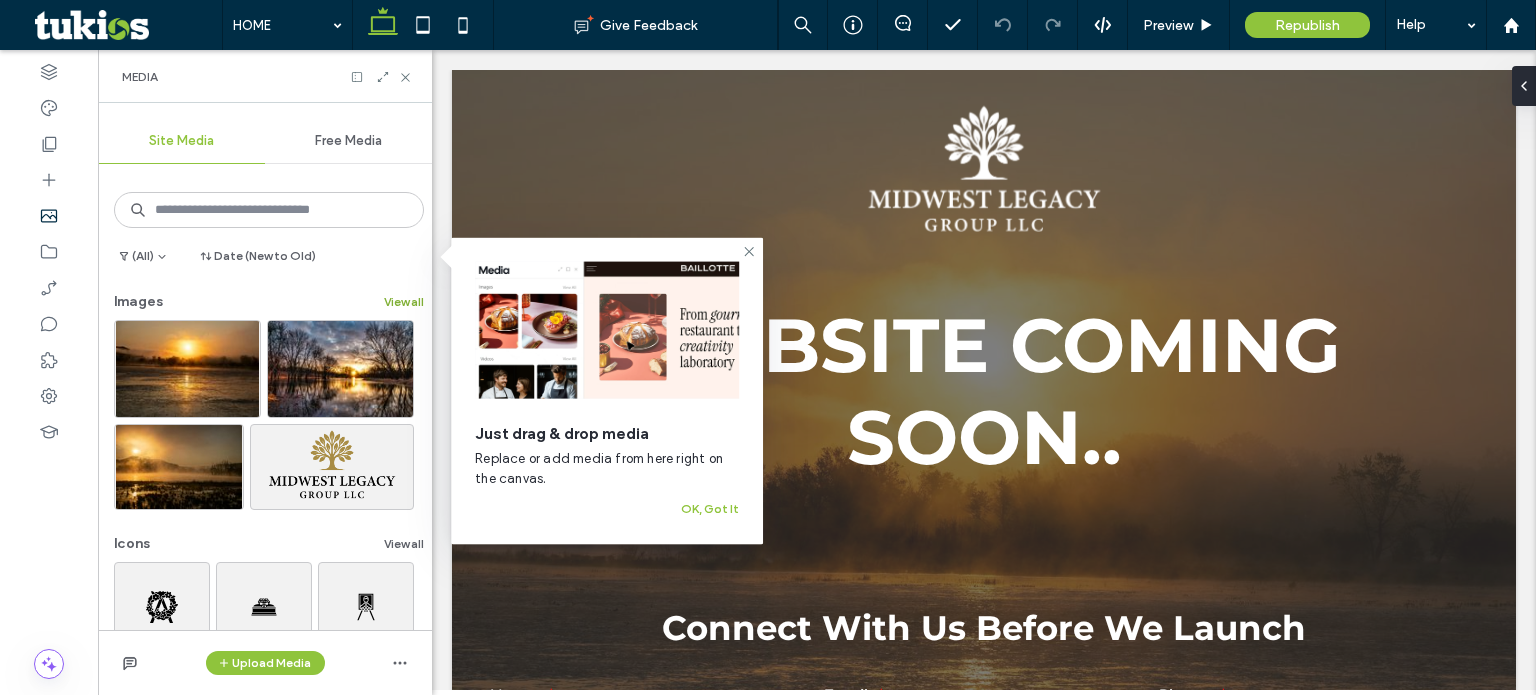 click on "View all" at bounding box center [404, 302] 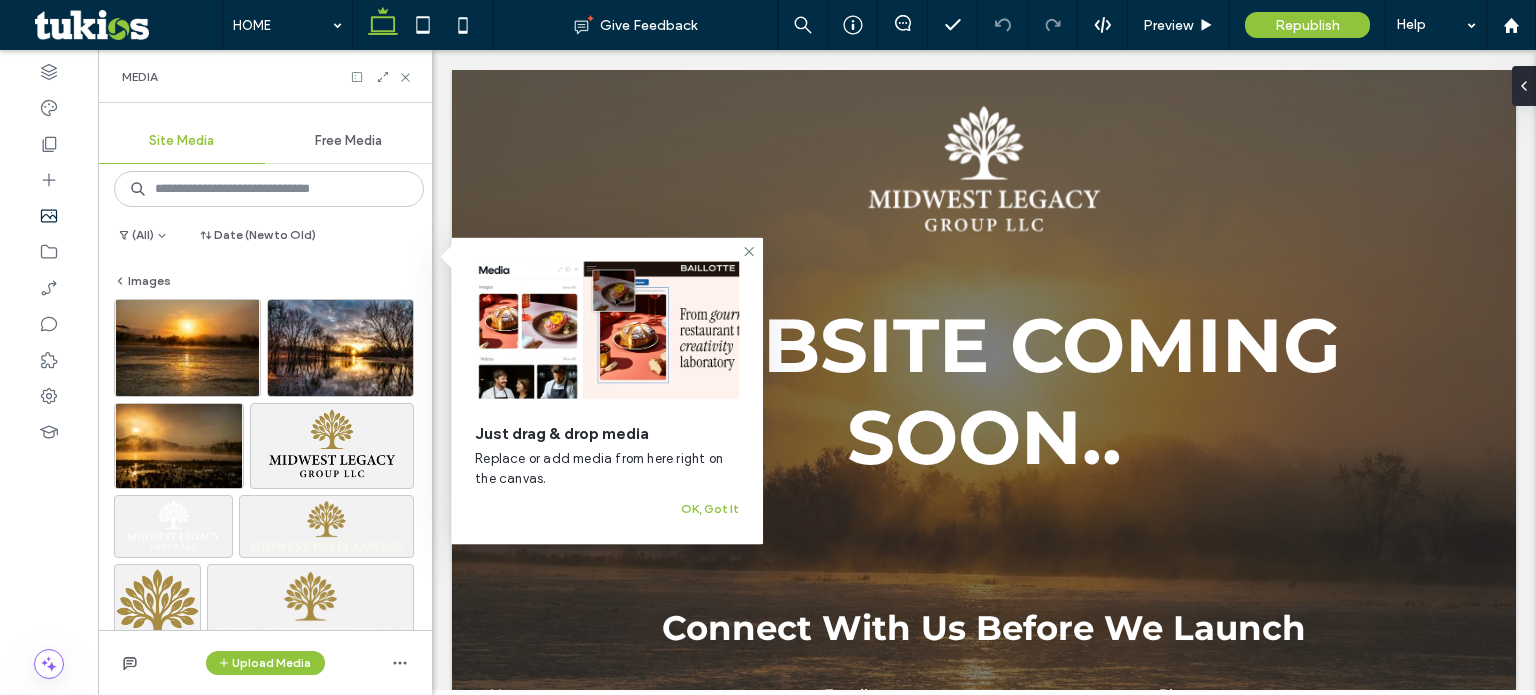 scroll, scrollTop: 0, scrollLeft: 0, axis: both 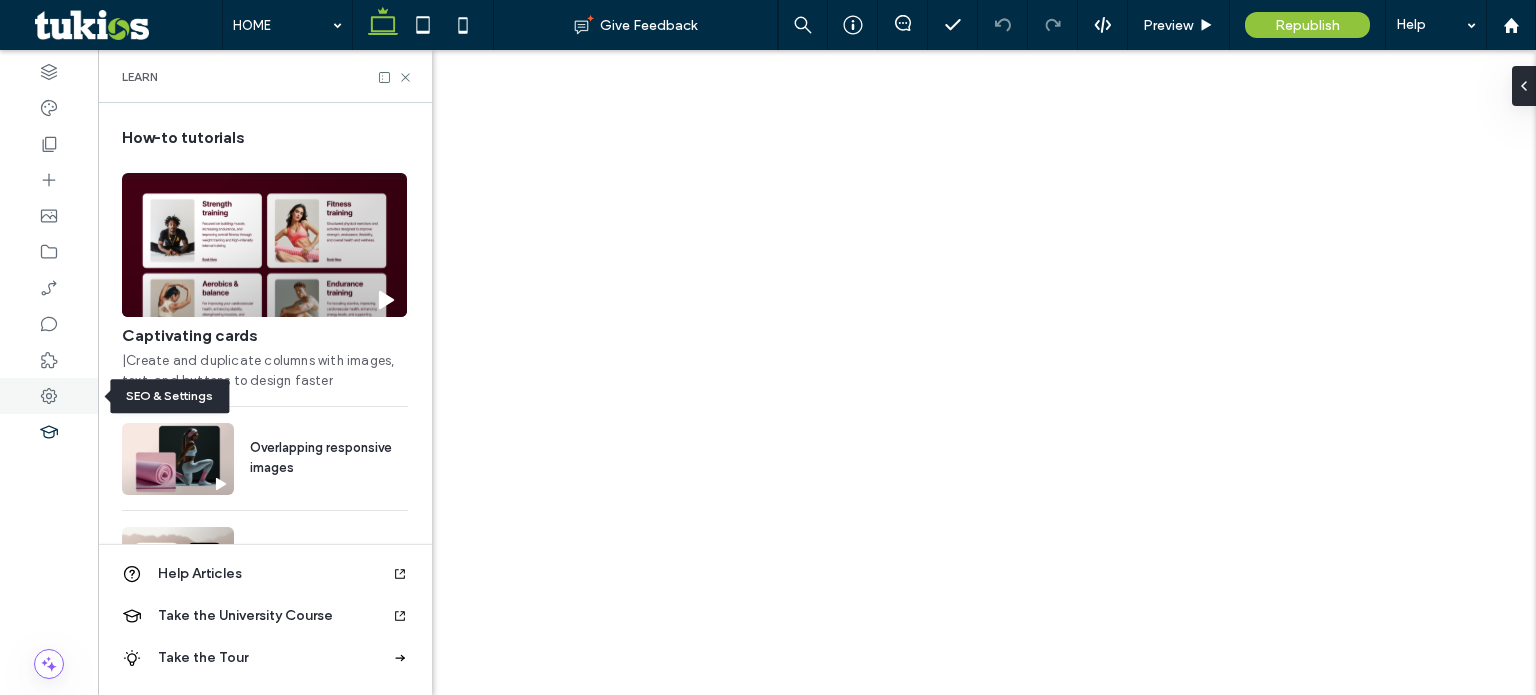 click 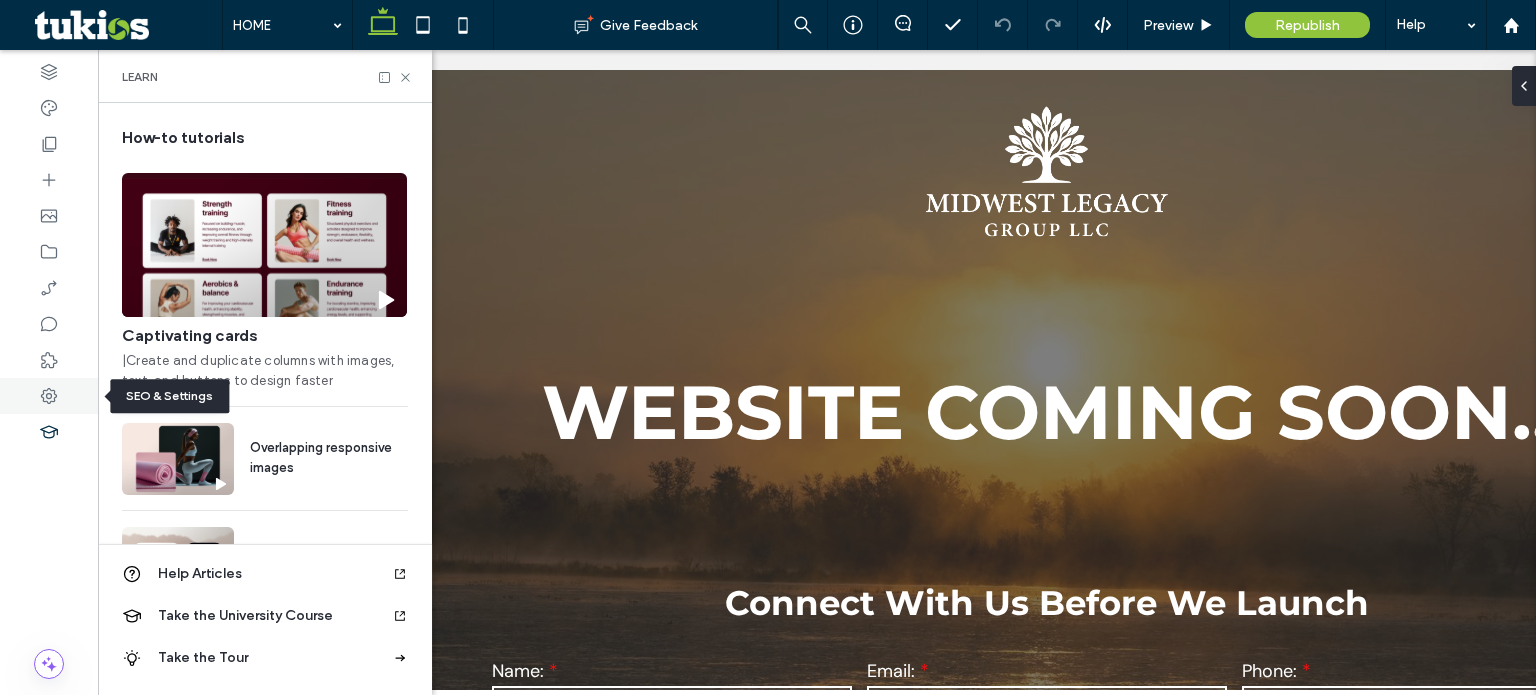 scroll, scrollTop: 0, scrollLeft: 0, axis: both 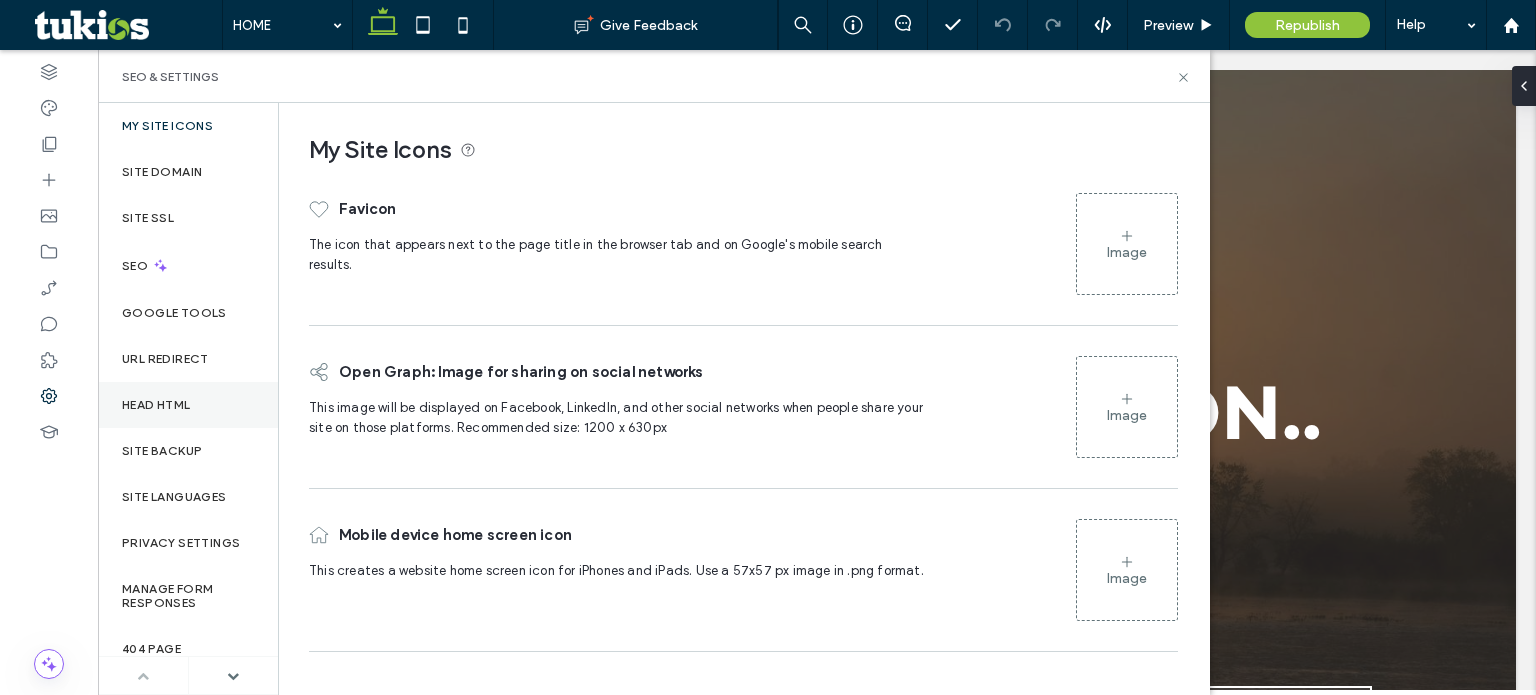 click on "Head HTML" at bounding box center (188, 405) 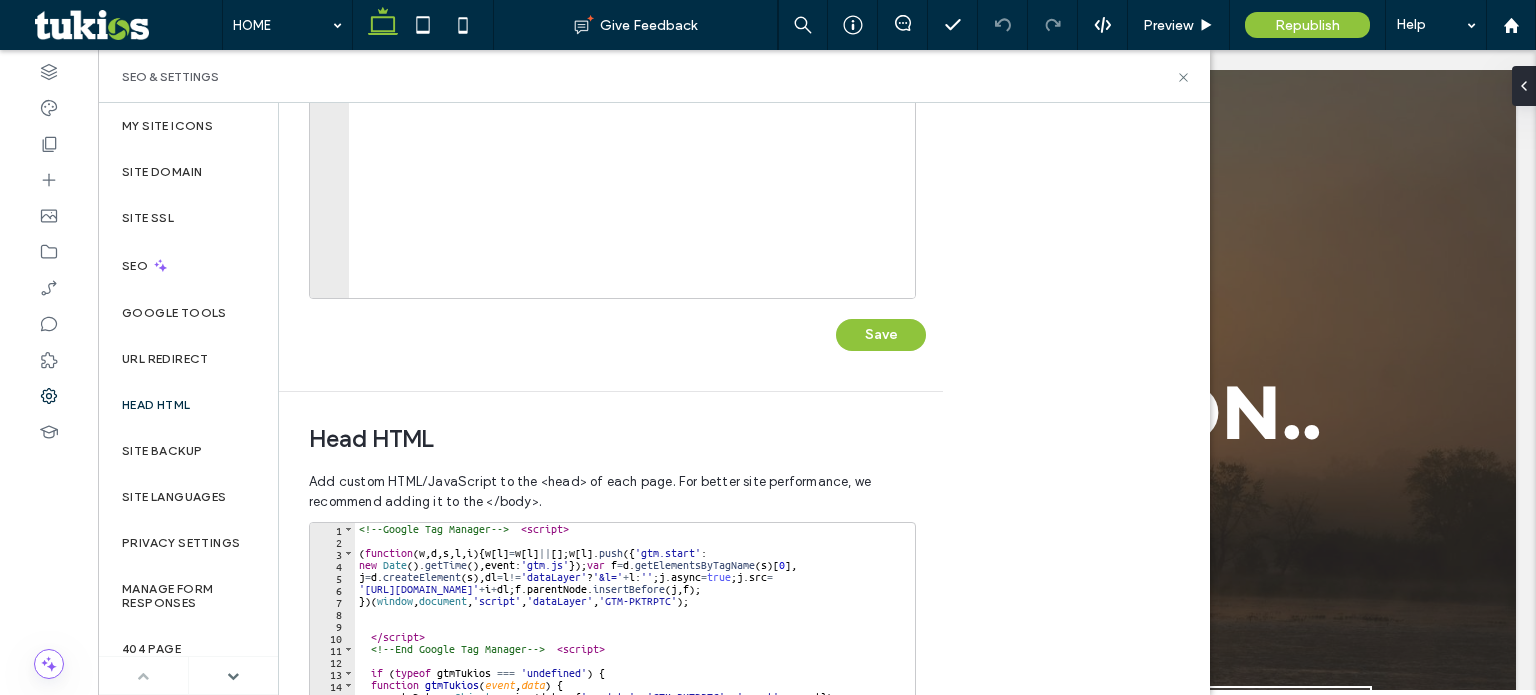 scroll, scrollTop: 674, scrollLeft: 0, axis: vertical 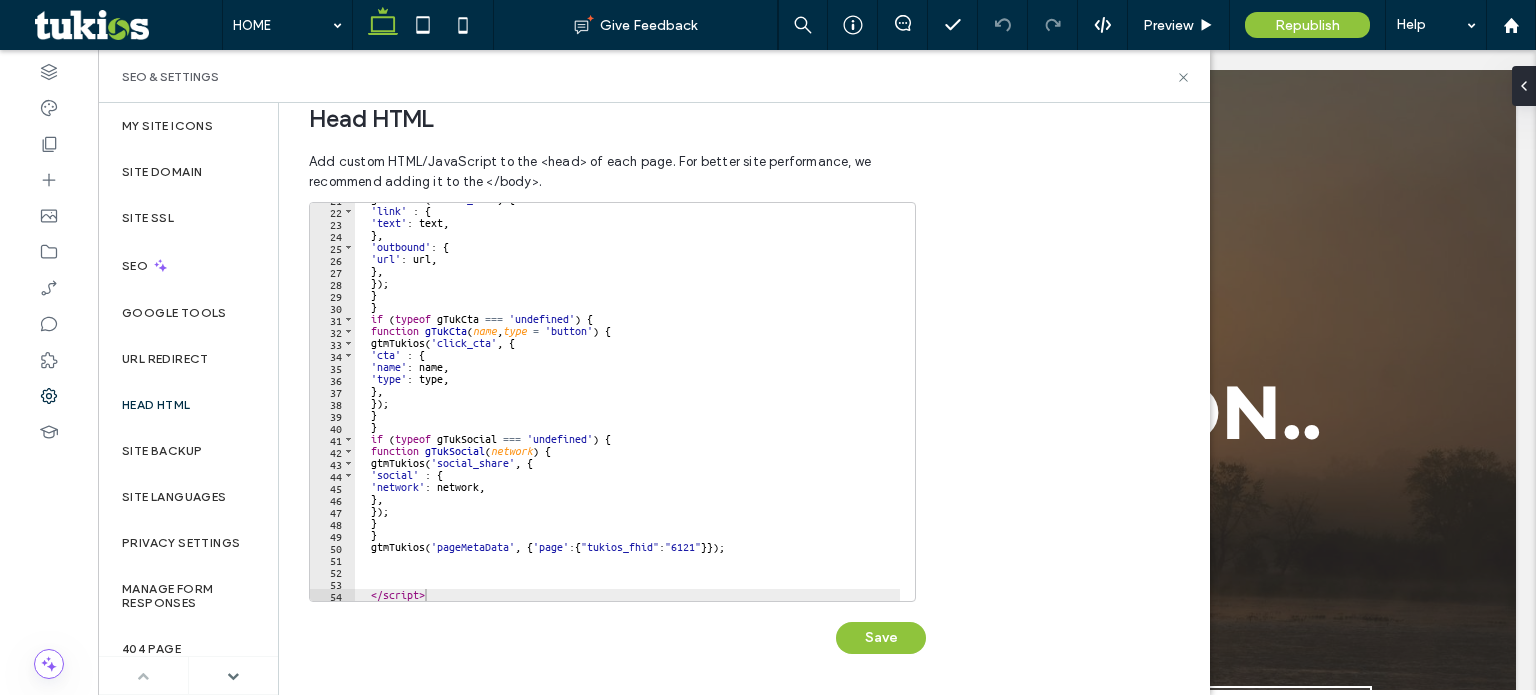 type on "*********" 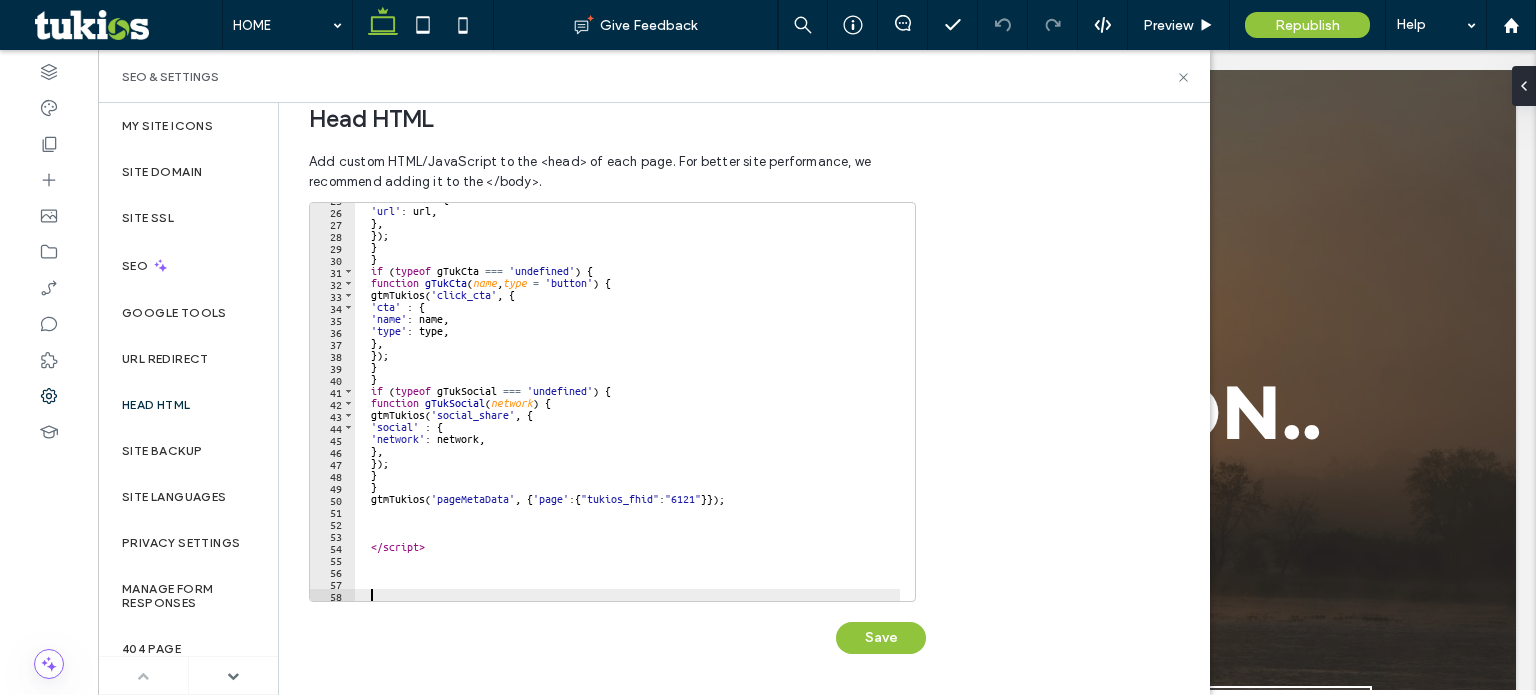 scroll, scrollTop: 297, scrollLeft: 0, axis: vertical 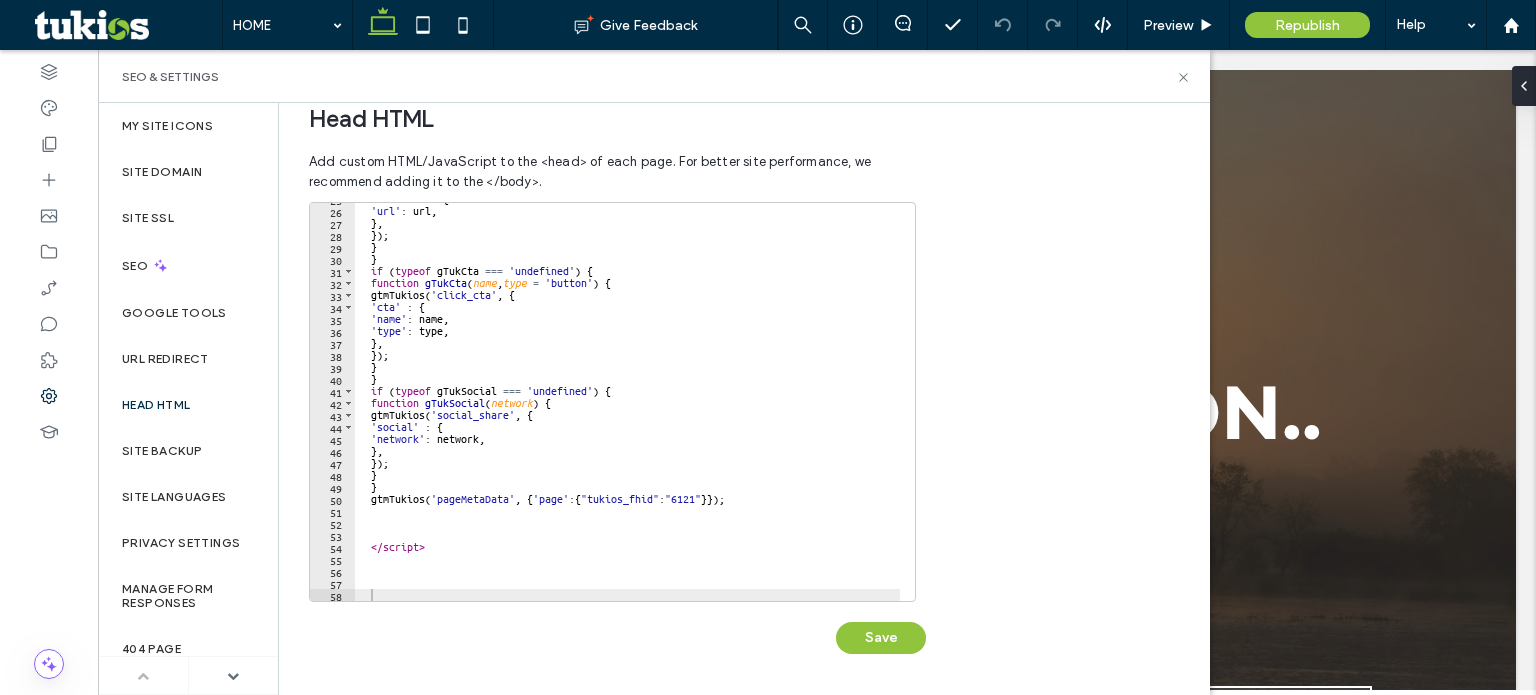 click on "'outbound' :   {    'url' :   url ,    } ,    }) ;    }    }    if   ( typeof   gTukCta   ===   'undefined' )   {    function   gTukCta ( name ,  type   =   'button' )   {    gtmTukios ( 'click_cta' ,   {    'cta'   :   {    'name' :   name ,    'type' :   type ,    } ,    }) ;    }    }    if   ( typeof   gTukSocial   ===   'undefined' )   {    function   gTukSocial ( network )   {    gtmTukios ( 'social_share' ,   {    'social'   :   {    'network' :   network ,    } ,    }) ;    }    }    gtmTukios ( 'pageMetaData' ,   { 'page' : { "tukios_fhid" : "6121" }}) ;          </ script >" at bounding box center (627, 404) 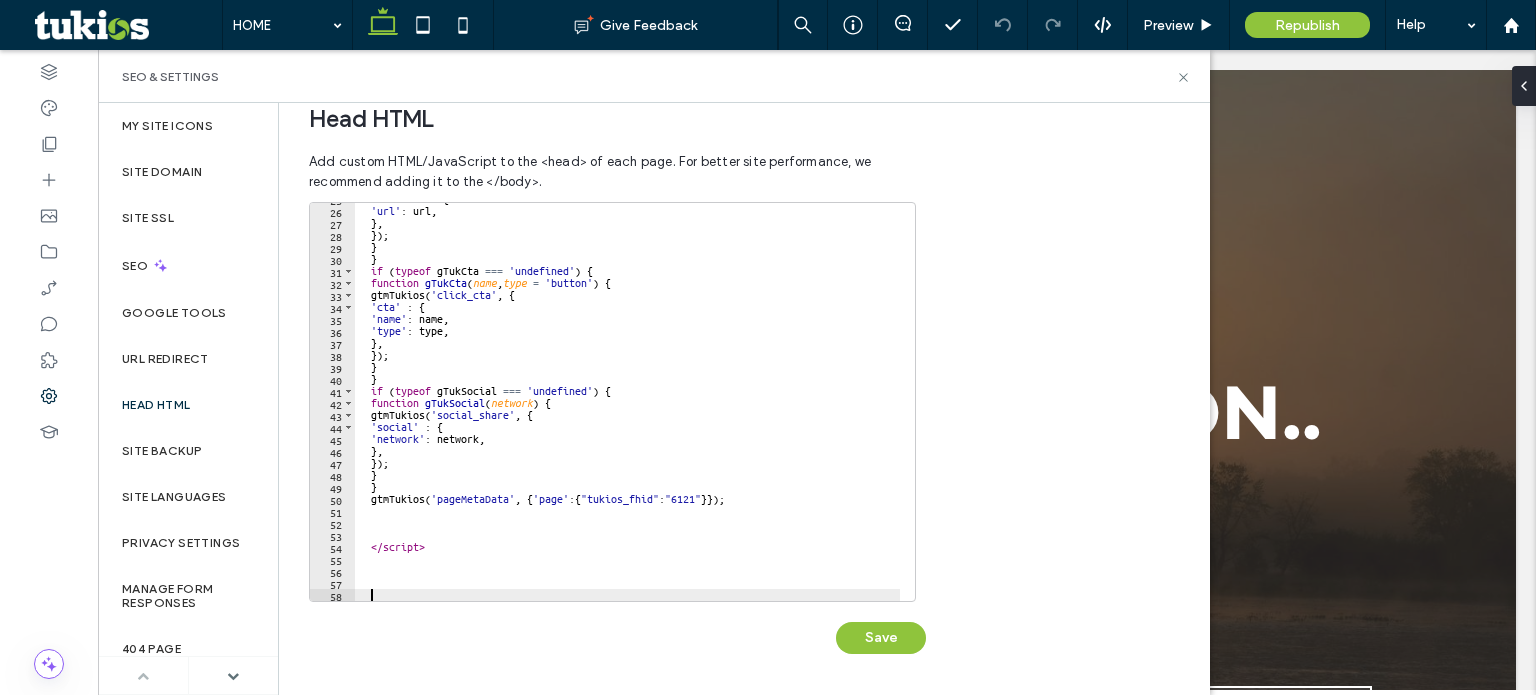 paste on "**********" 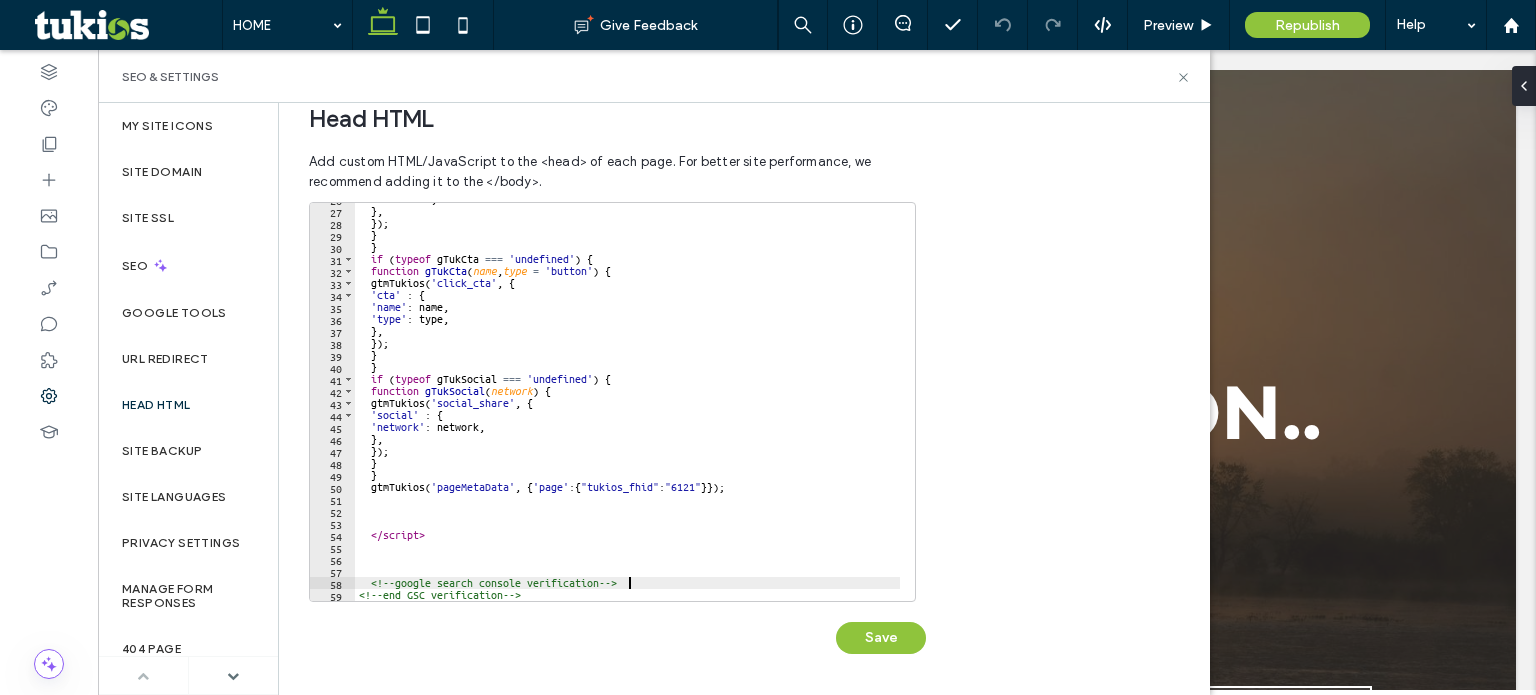 click on "'url' :   url ,    } ,    }) ;    }    }    if   ( typeof   gTukCta   ===   'undefined' )   {    function   gTukCta ( name ,  type   =   'button' )   {    gtmTukios ( 'click_cta' ,   {    'cta'   :   {    'name' :   name ,    'type' :   type ,    } ,    }) ;    }    }    if   ( typeof   gTukSocial   ===   'undefined' )   {    function   gTukSocial ( network )   {    gtmTukios ( 'social_share' ,   {    'social'   :   {    'network' :   network ,    } ,    }) ;    }    }    gtmTukios ( 'pageMetaData' ,   { 'page' : { "tukios_fhid" : "6121" }}) ;          </ script >             <!--  google search console verification  --> <!--  end GSC verification  -->" at bounding box center [627, 404] 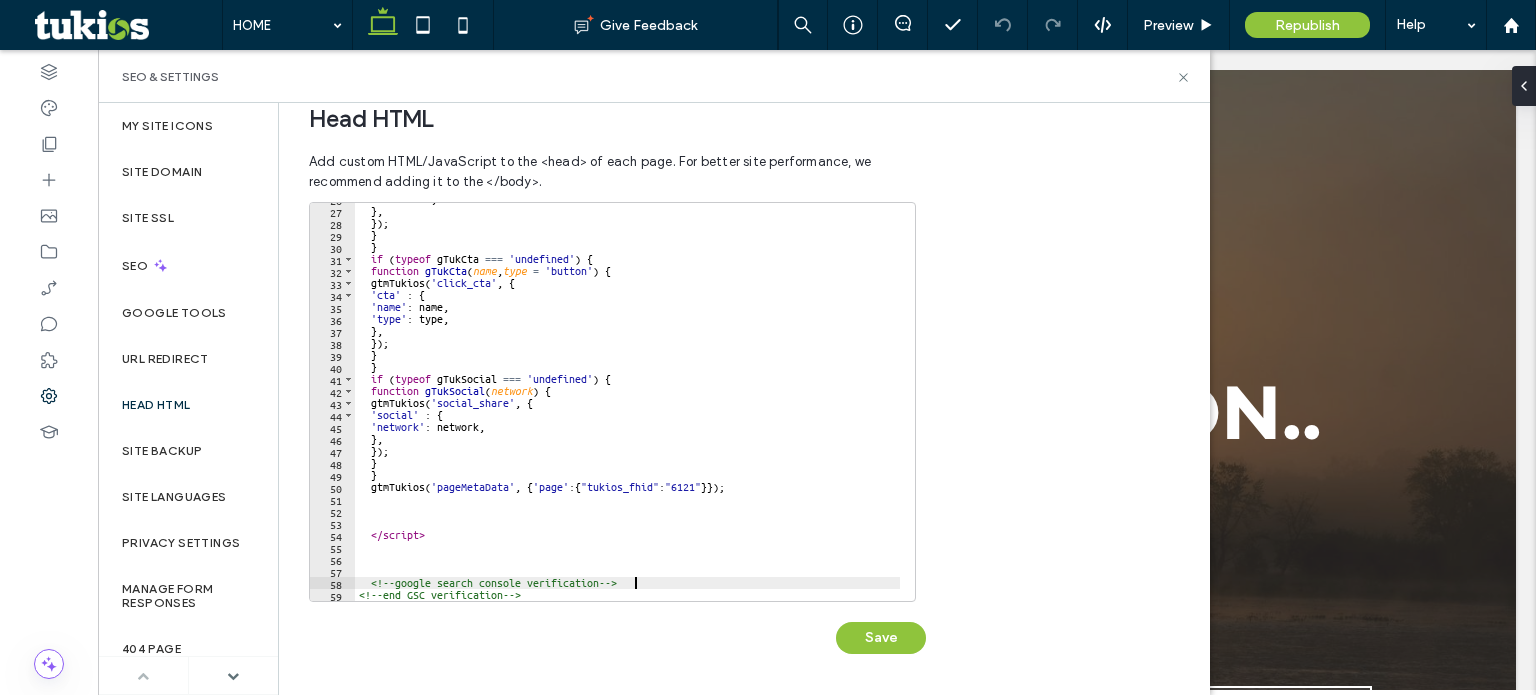 scroll, scrollTop: 0, scrollLeft: 22, axis: horizontal 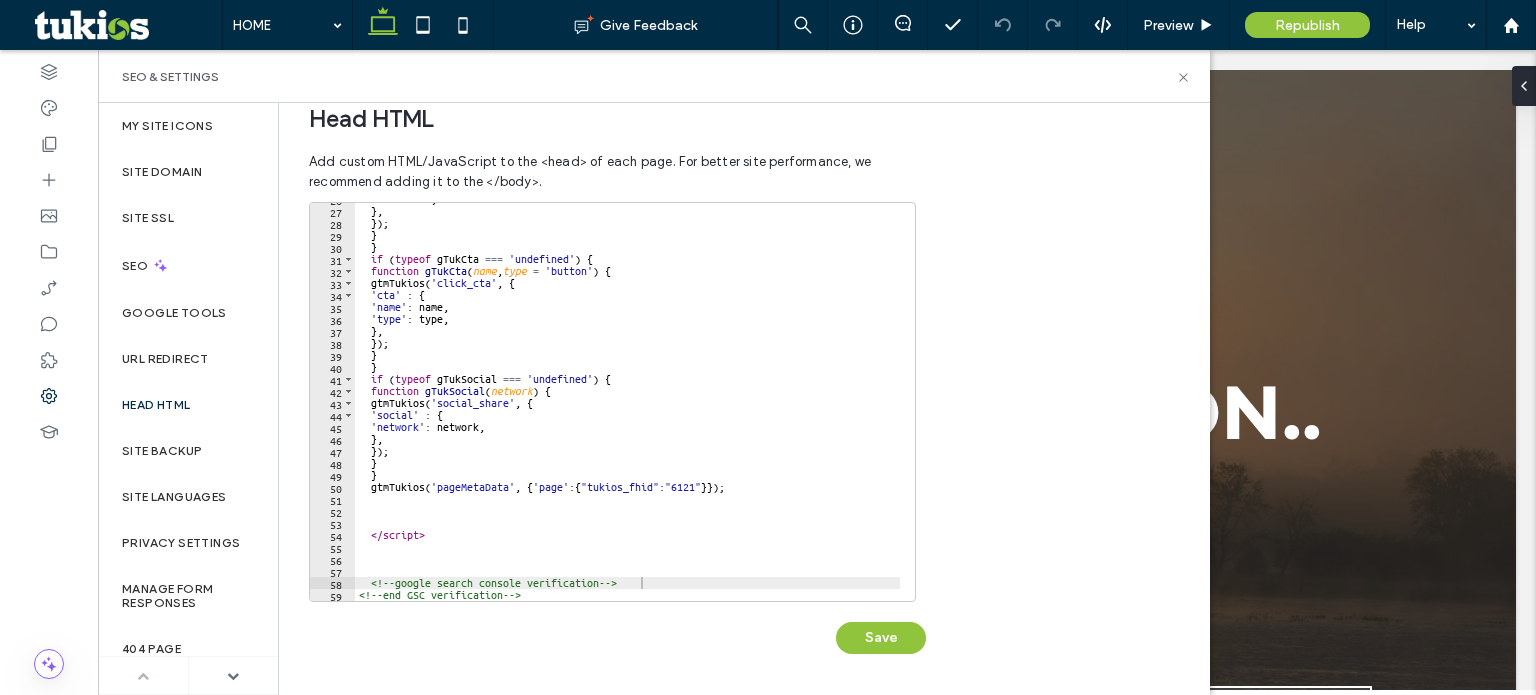 click on "'url' :   url ,    } ,    }) ;    }    }    if   ( typeof   gTukCta   ===   'undefined' )   {    function   gTukCta ( name ,  type   =   'button' )   {    gtmTukios ( 'click_cta' ,   {    'cta'   :   {    'name' :   name ,    'type' :   type ,    } ,    }) ;    }    }    if   ( typeof   gTukSocial   ===   'undefined' )   {    function   gTukSocial ( network )   {    gtmTukios ( 'social_share' ,   {    'social'   :   {    'network' :   network ,    } ,    }) ;    }    }    gtmTukios ( 'pageMetaData' ,   { 'page' : { "tukios_fhid" : "6121" }}) ;          </ script >             <!--  google search console verification  -->    <!--  end GSC verification  -->" at bounding box center (627, 404) 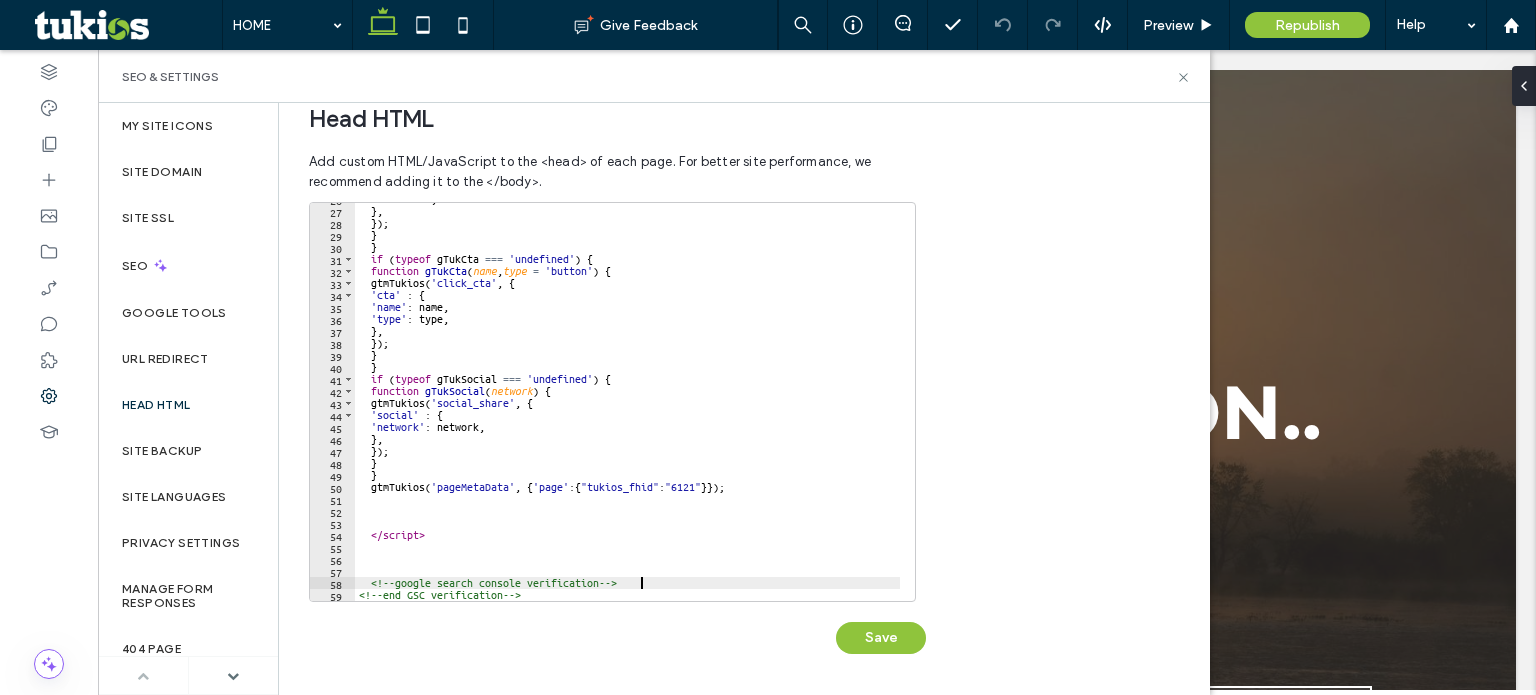 paste on "**********" 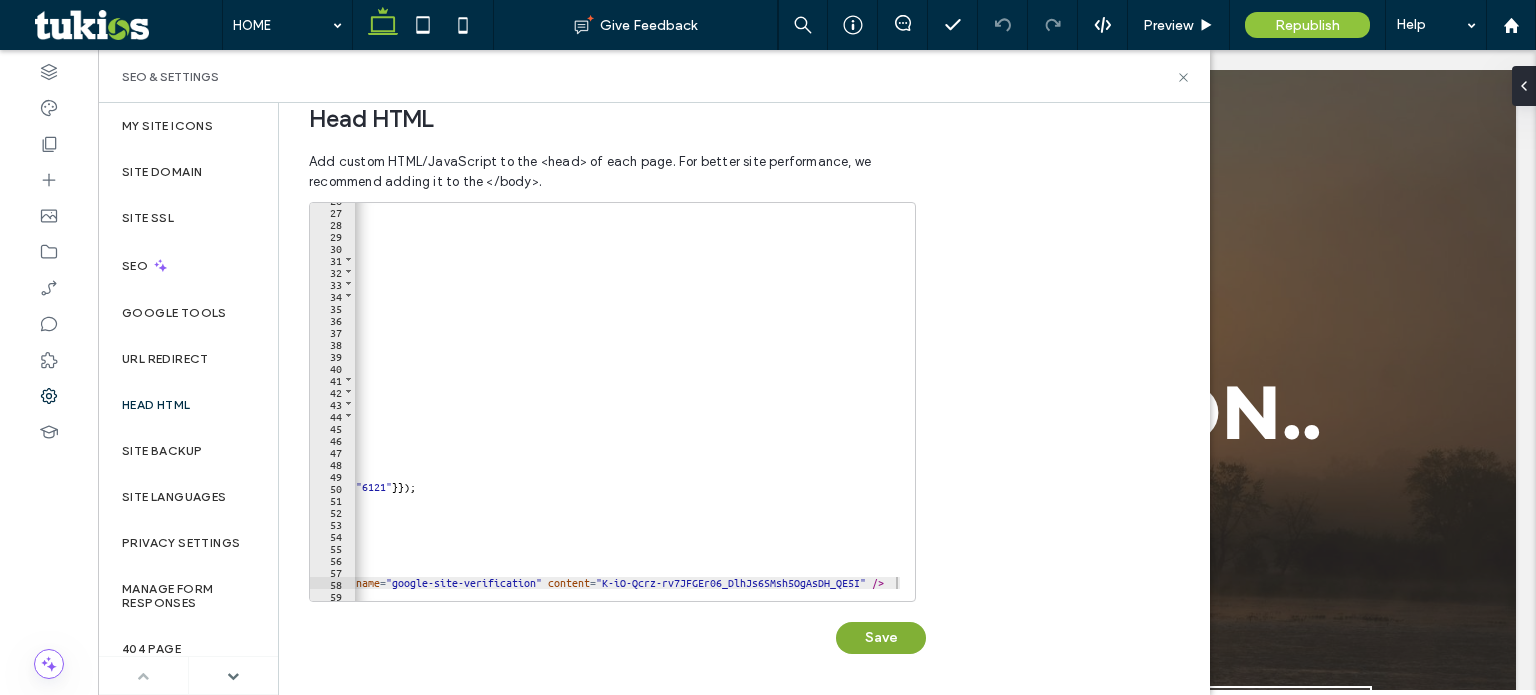 click on "Save" at bounding box center (881, 638) 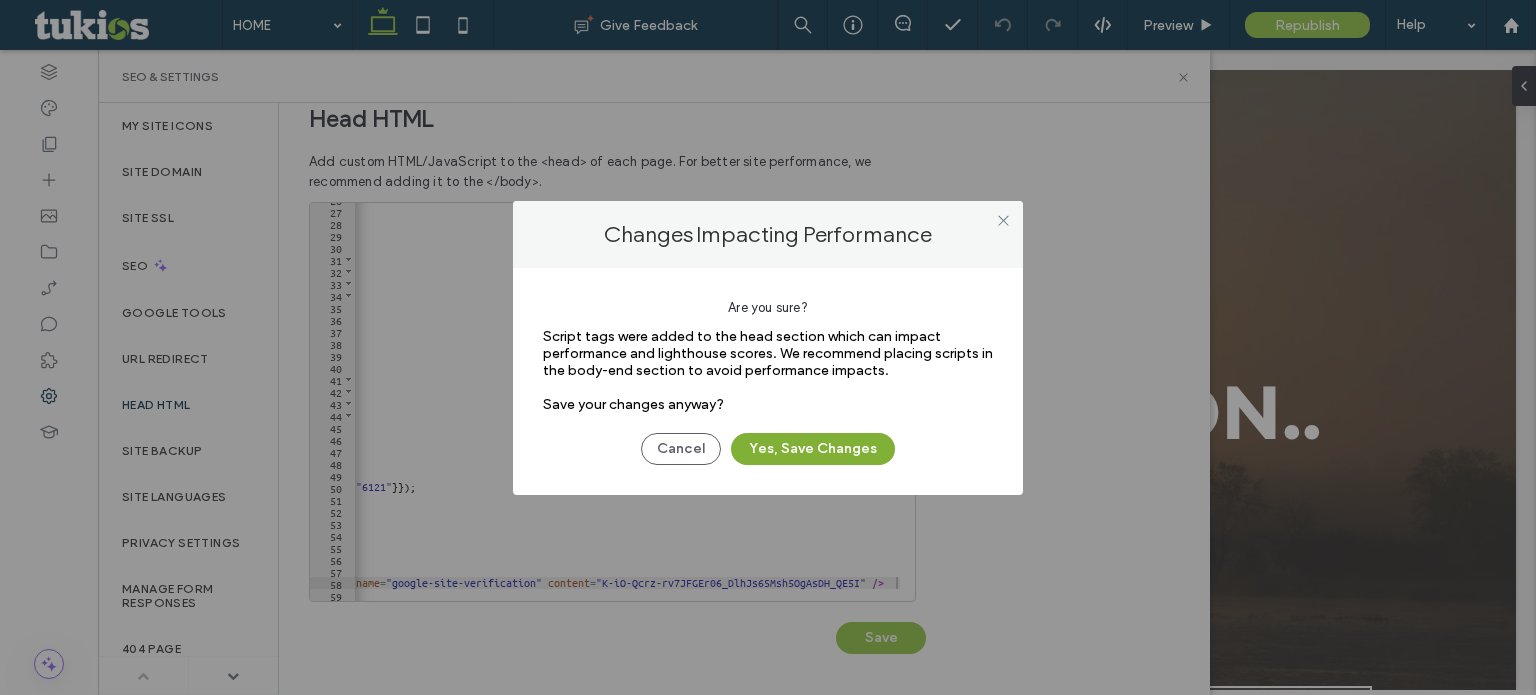 click on "Yes, Save Changes" at bounding box center [813, 449] 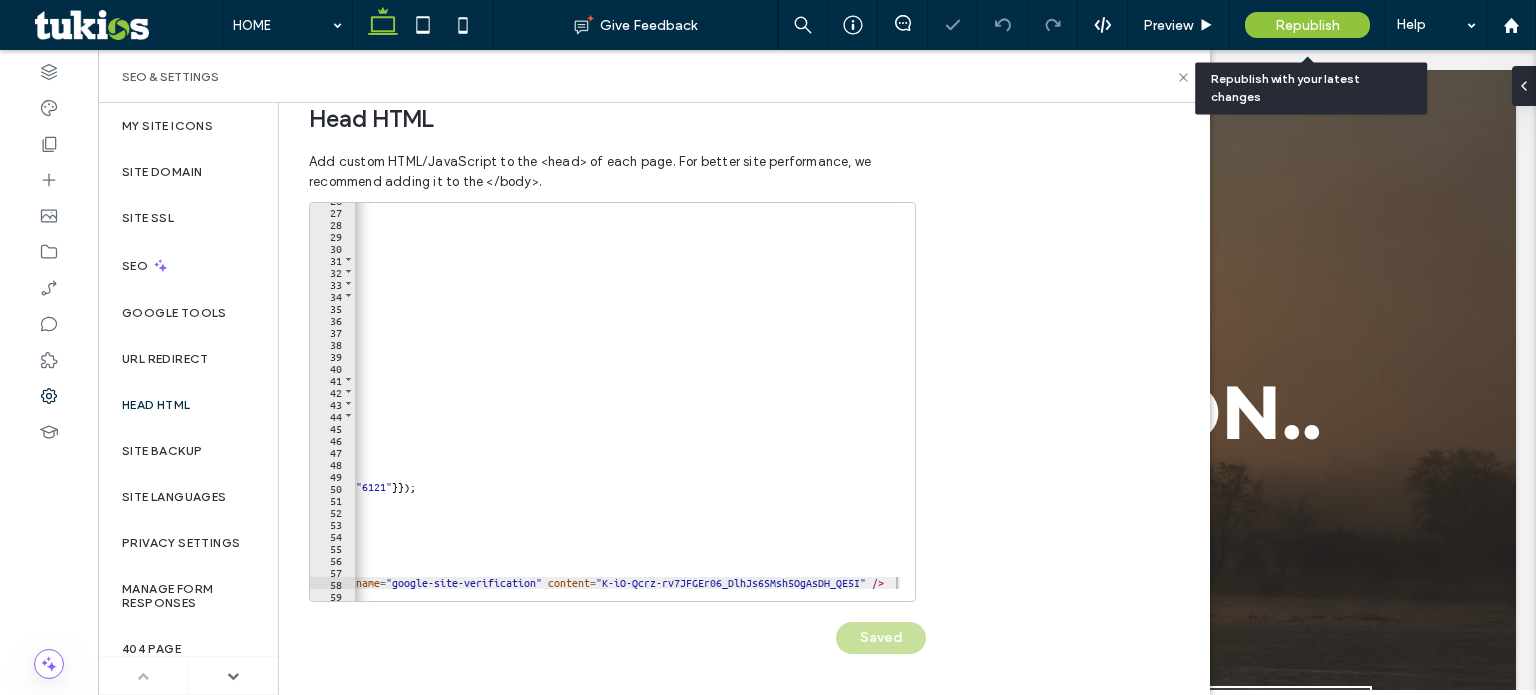 drag, startPoint x: 1308, startPoint y: 15, endPoint x: 1220, endPoint y: 80, distance: 109.40292 